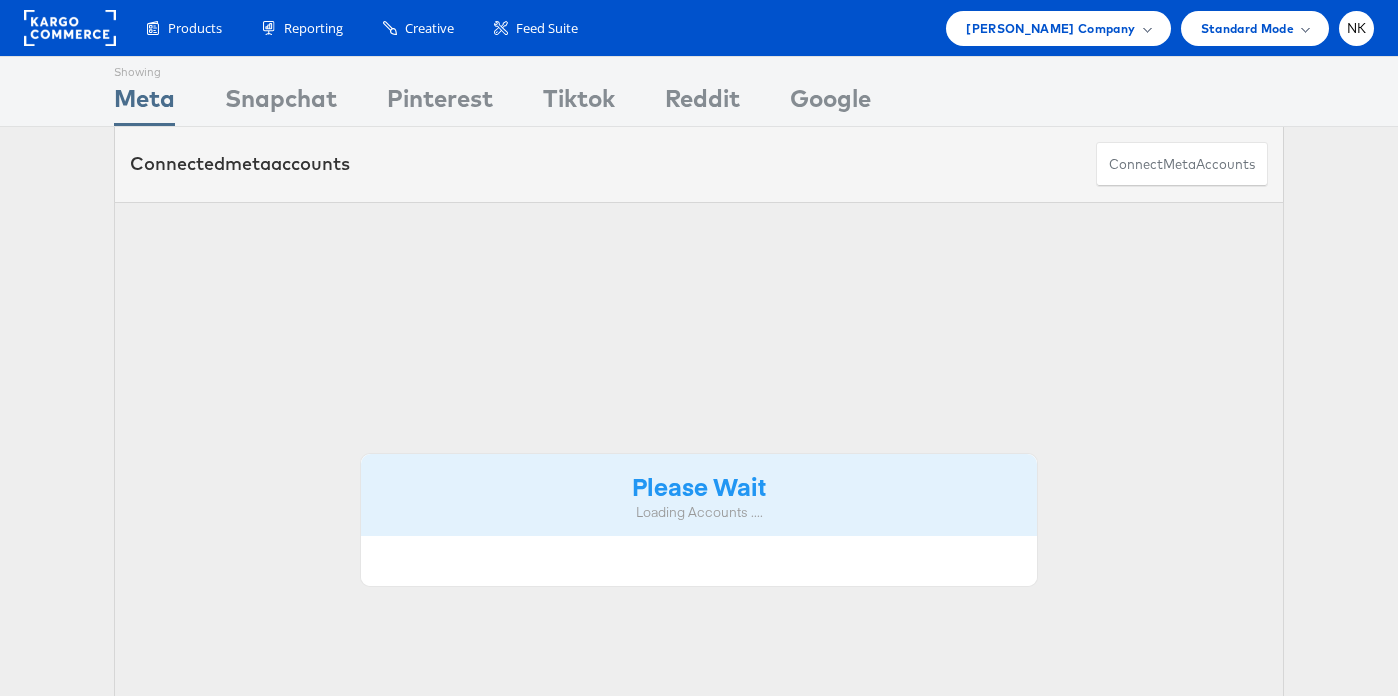 scroll, scrollTop: 0, scrollLeft: 0, axis: both 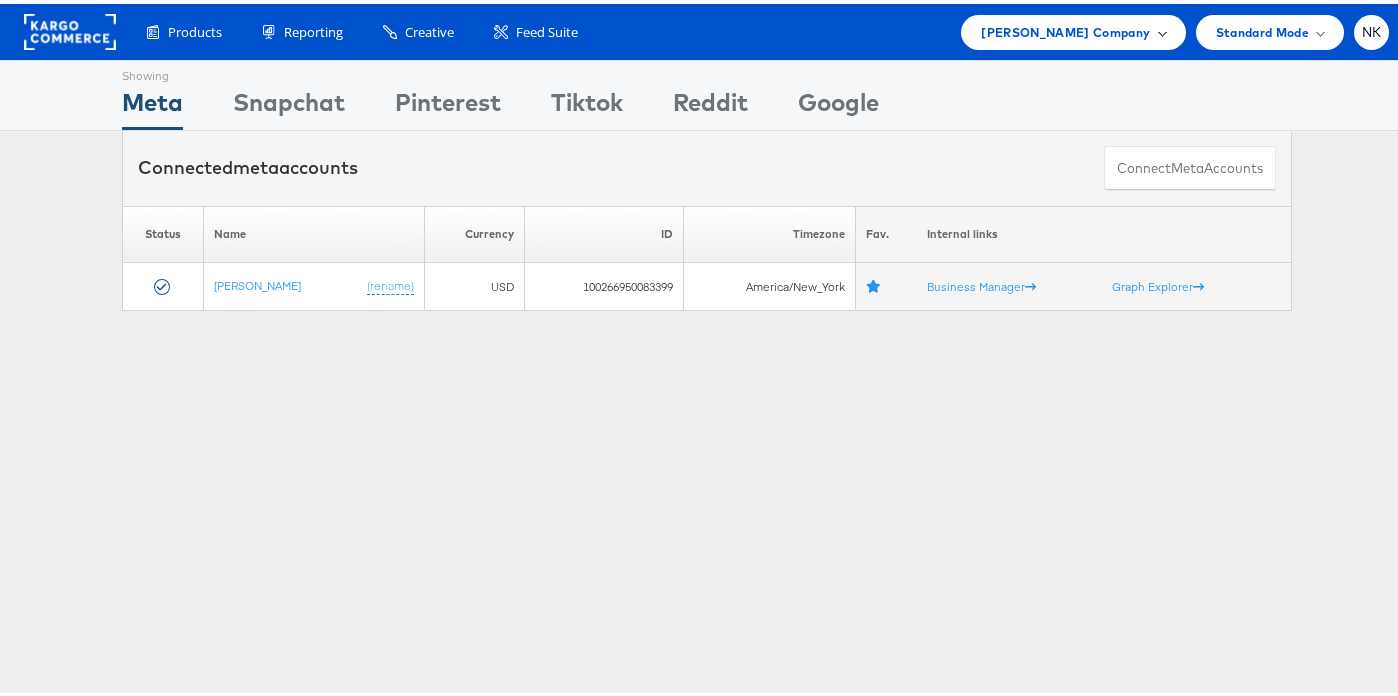 click on "[PERSON_NAME] Company" at bounding box center (1065, 28) 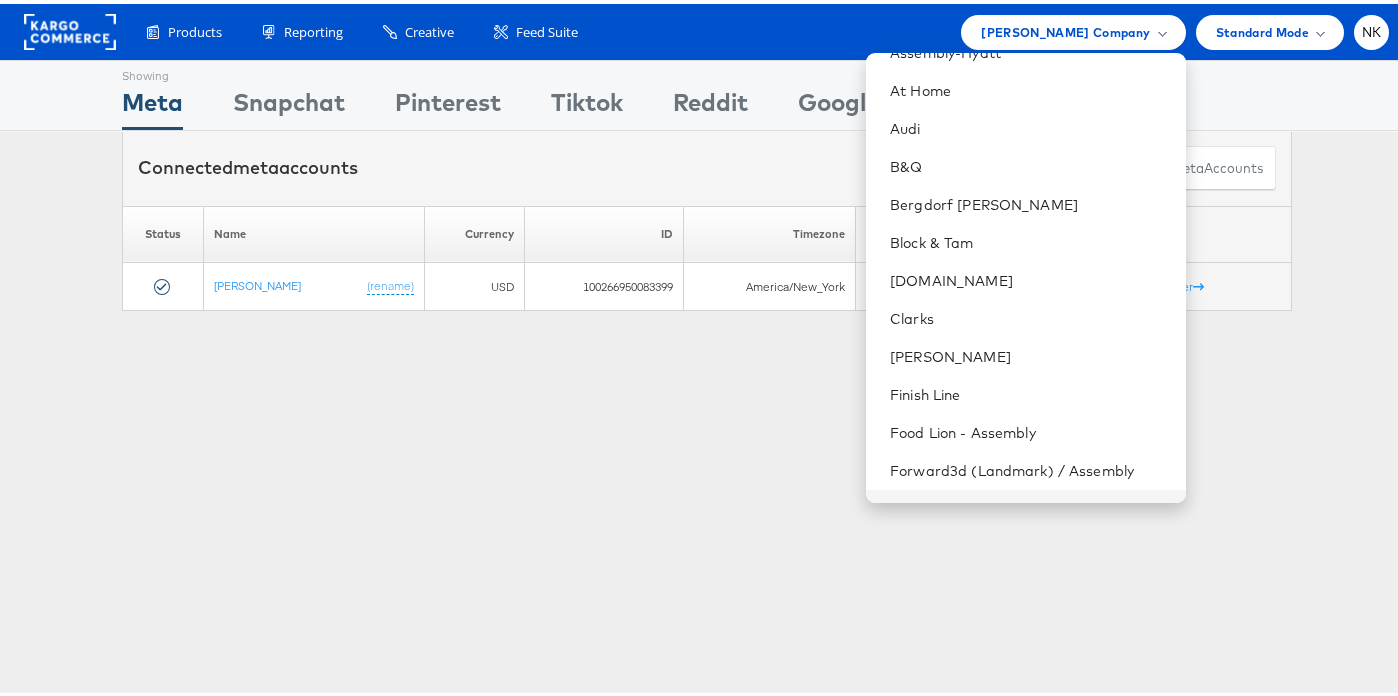 scroll, scrollTop: 677, scrollLeft: 0, axis: vertical 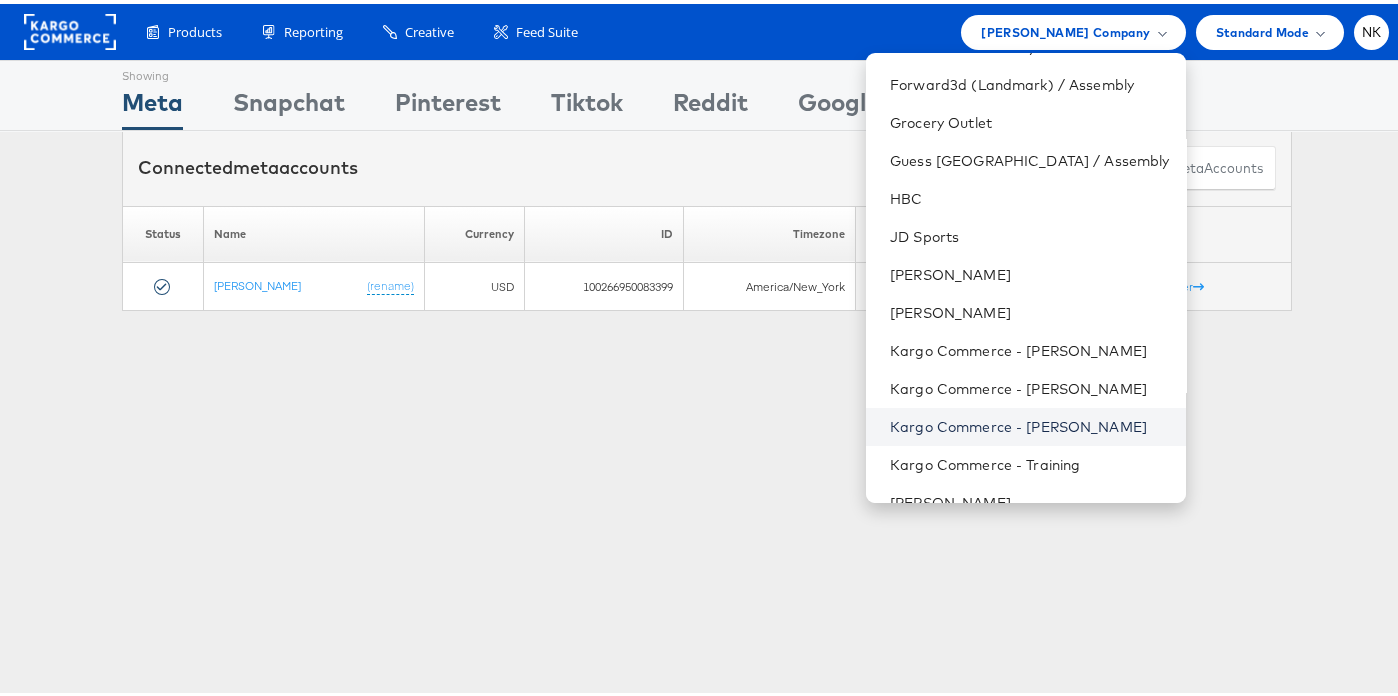 click on "Kargo Commerce - [PERSON_NAME]" at bounding box center [1029, 423] 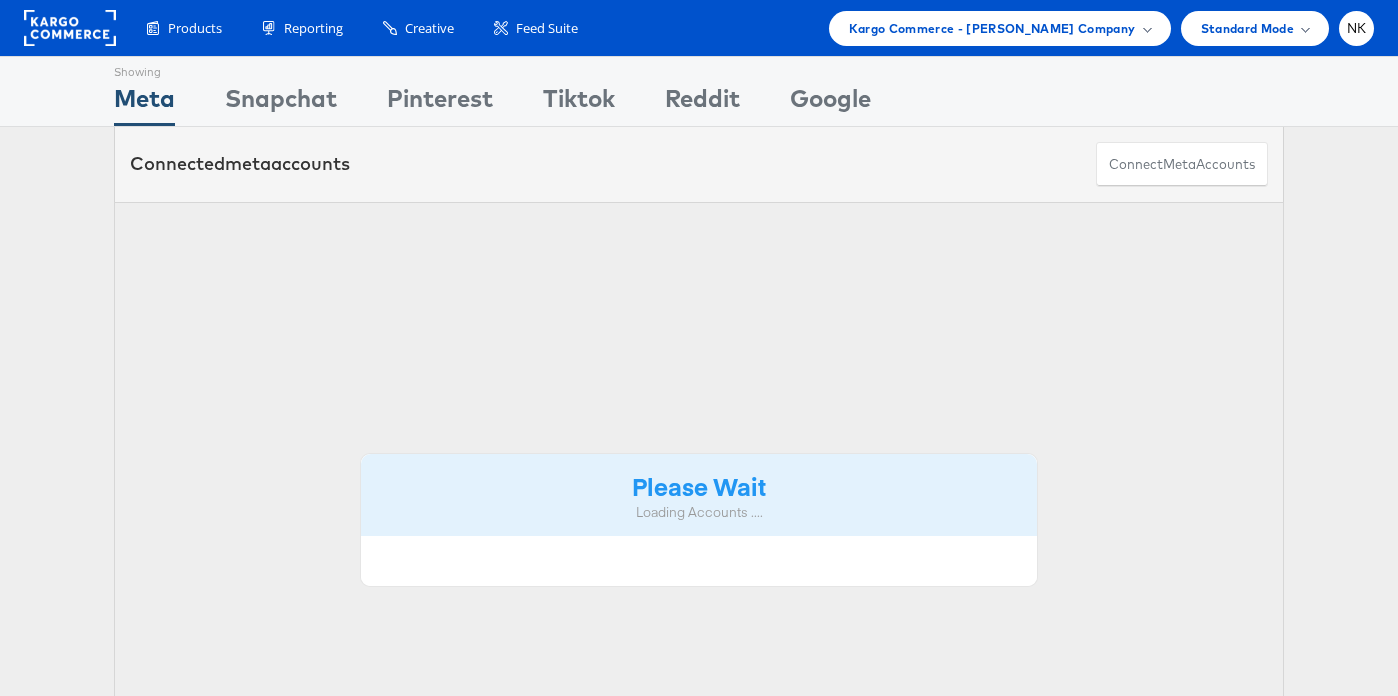 scroll, scrollTop: 0, scrollLeft: 0, axis: both 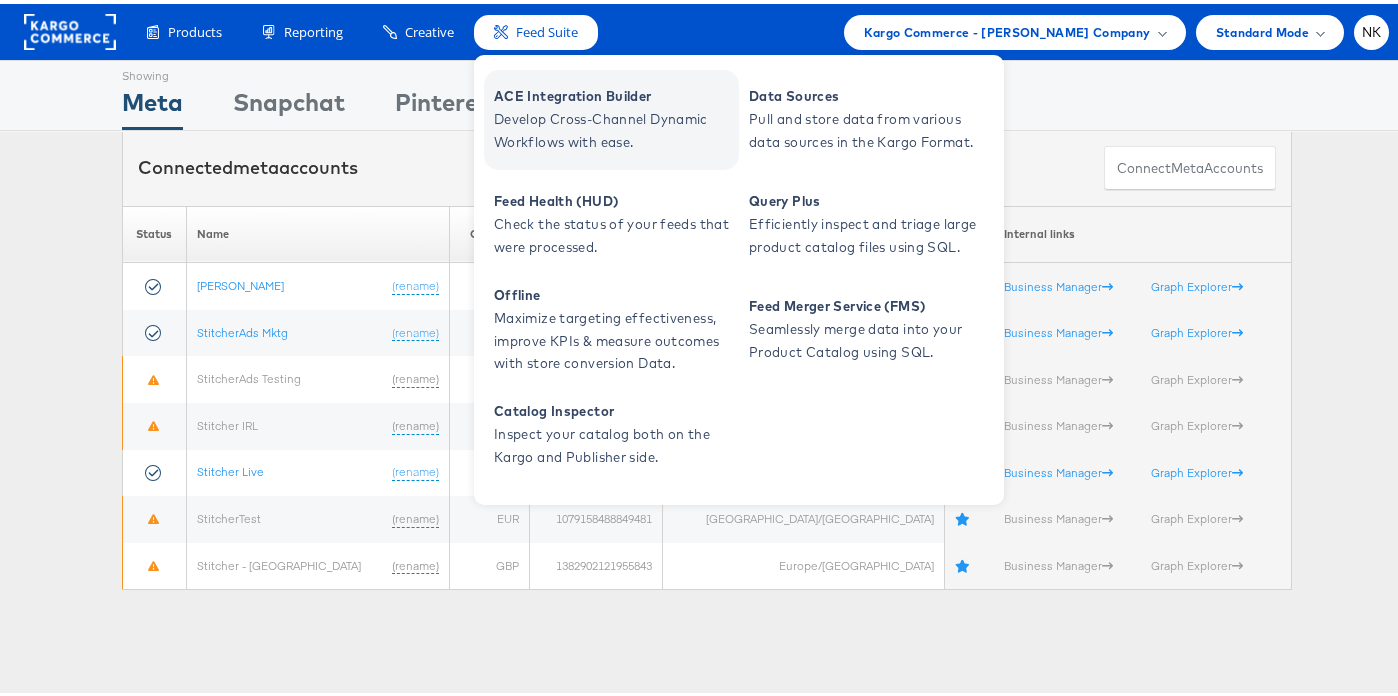 click on "ACE Integration Builder" at bounding box center [614, 92] 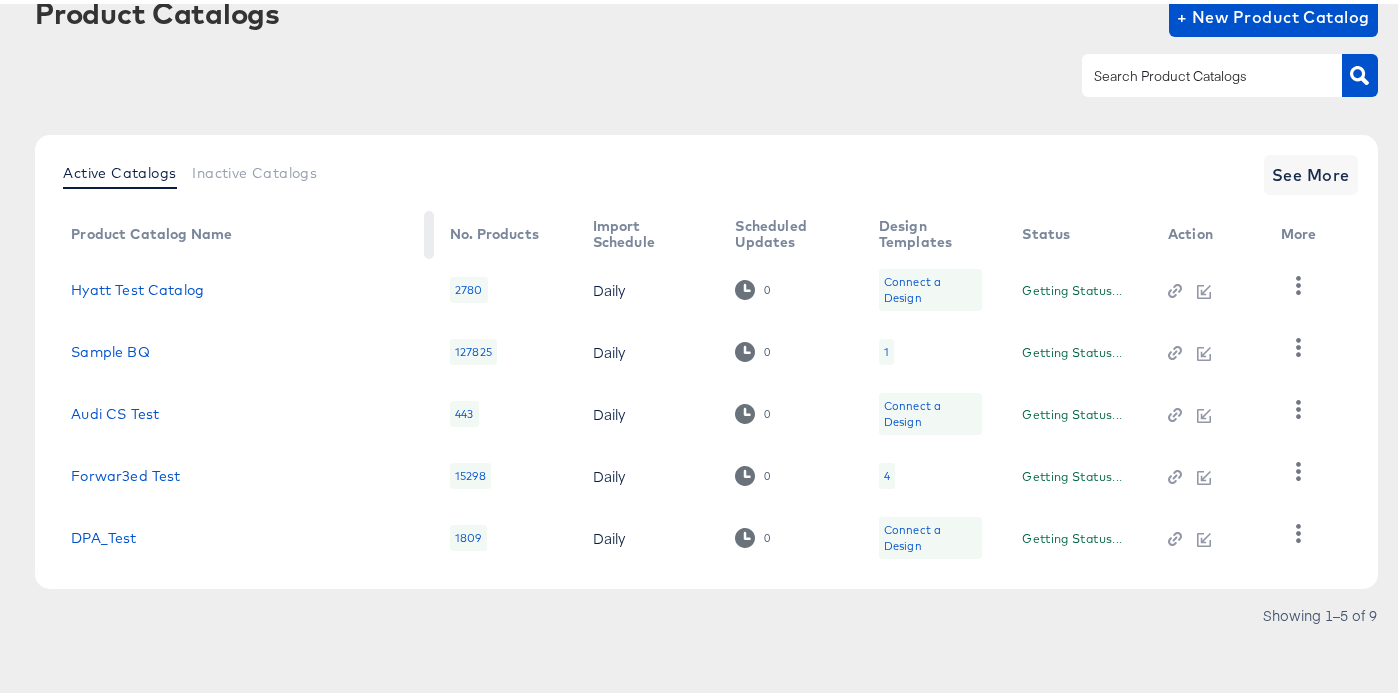 scroll, scrollTop: 128, scrollLeft: 0, axis: vertical 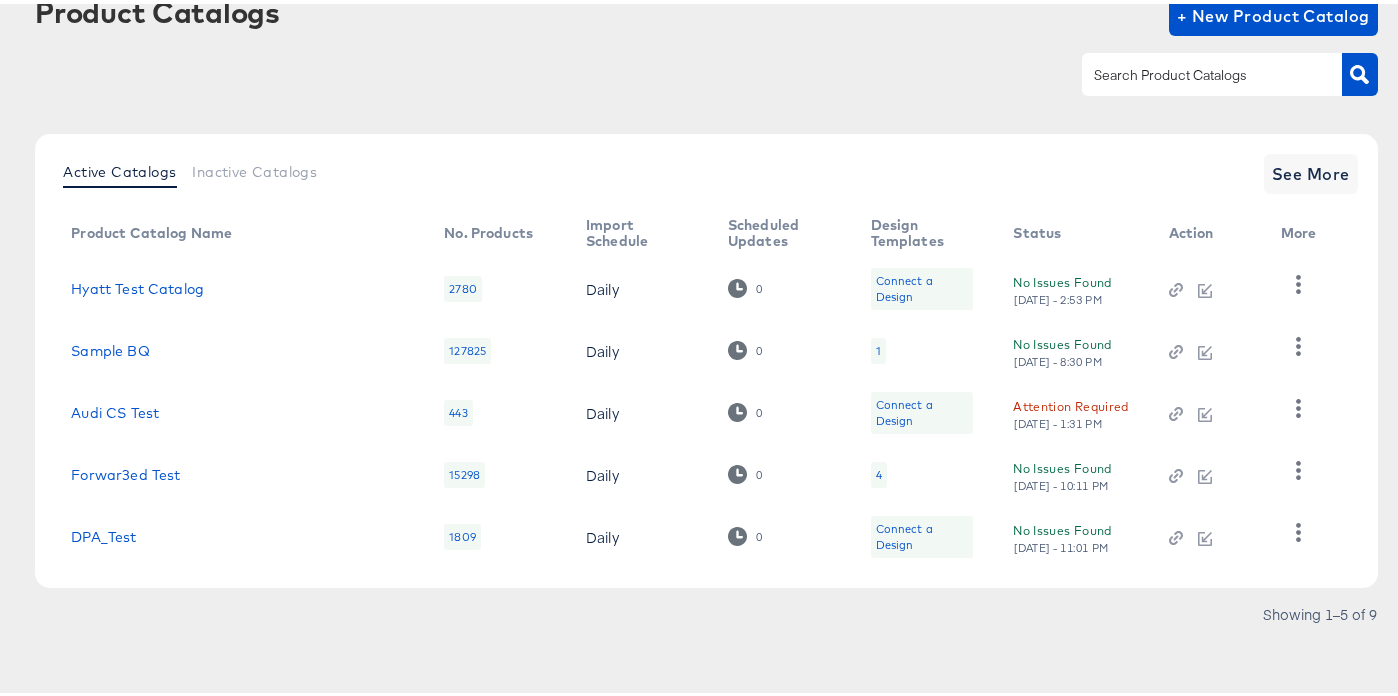 click on "Hyatt Test Catalog" at bounding box center [237, 285] 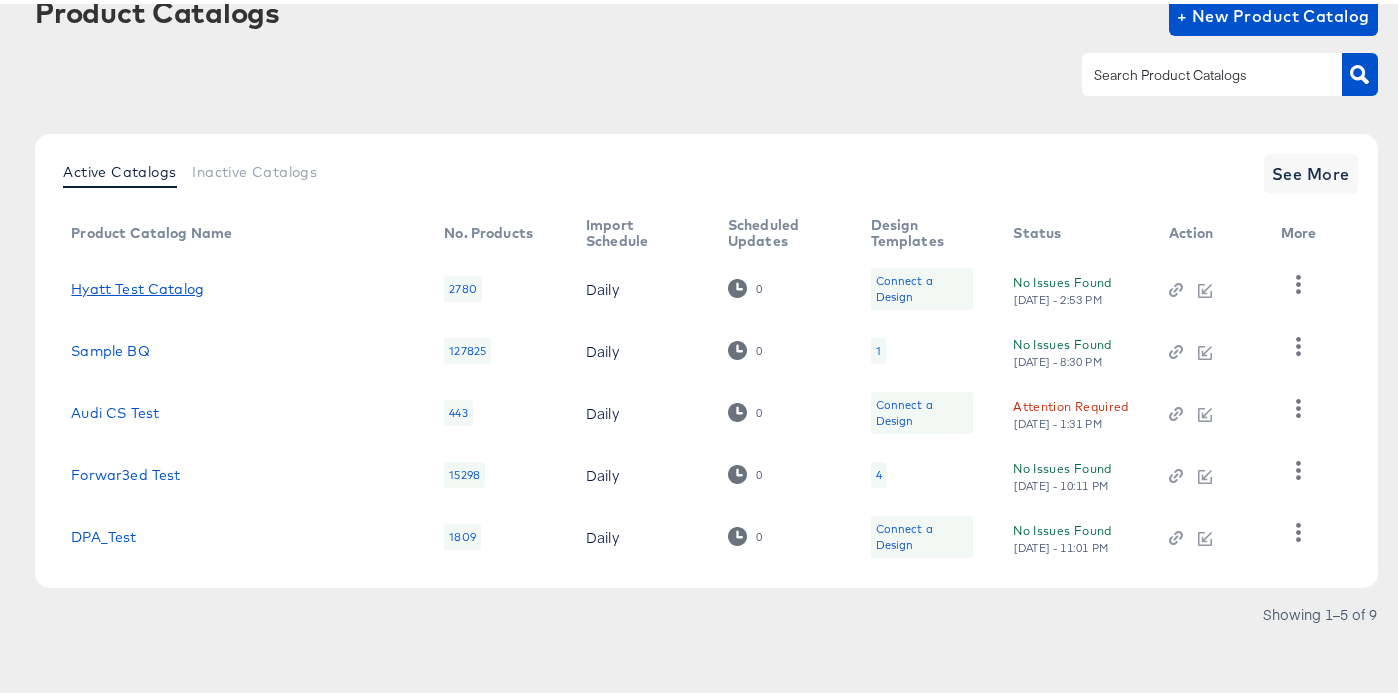 click on "Hyatt Test Catalog" at bounding box center [137, 285] 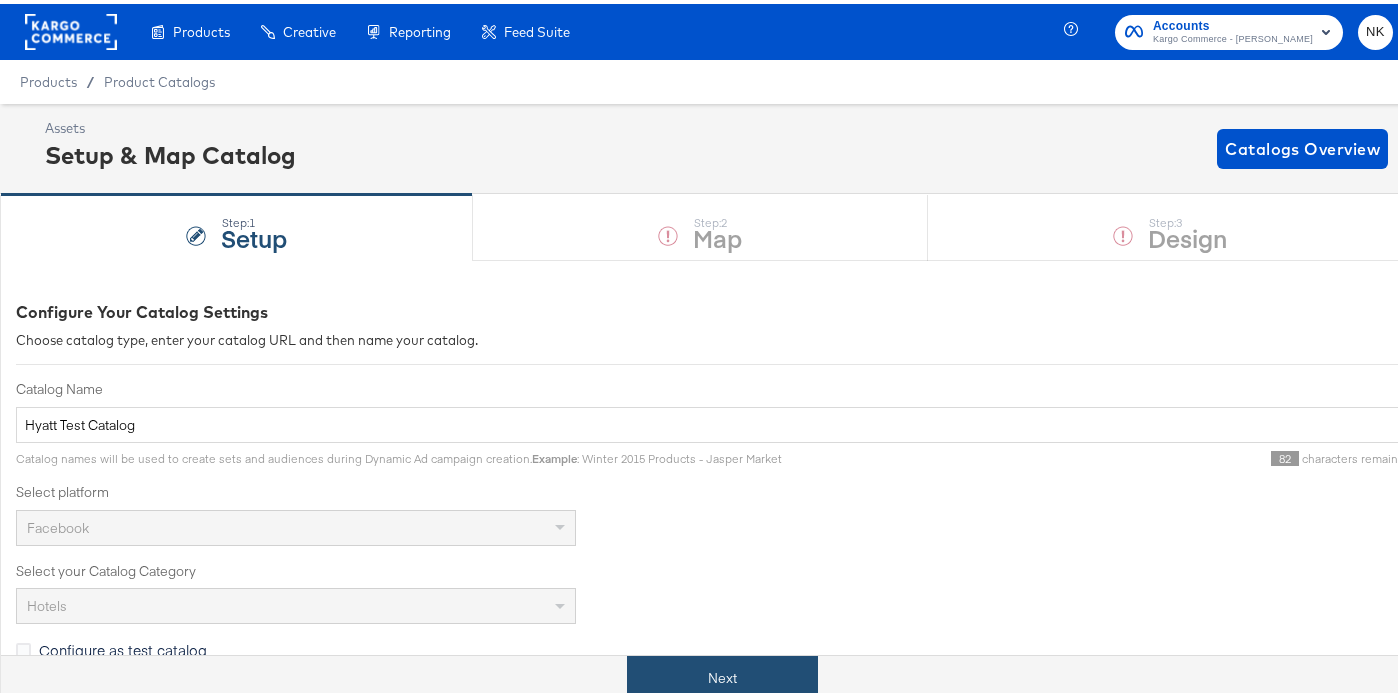 click on "Next" at bounding box center [722, 674] 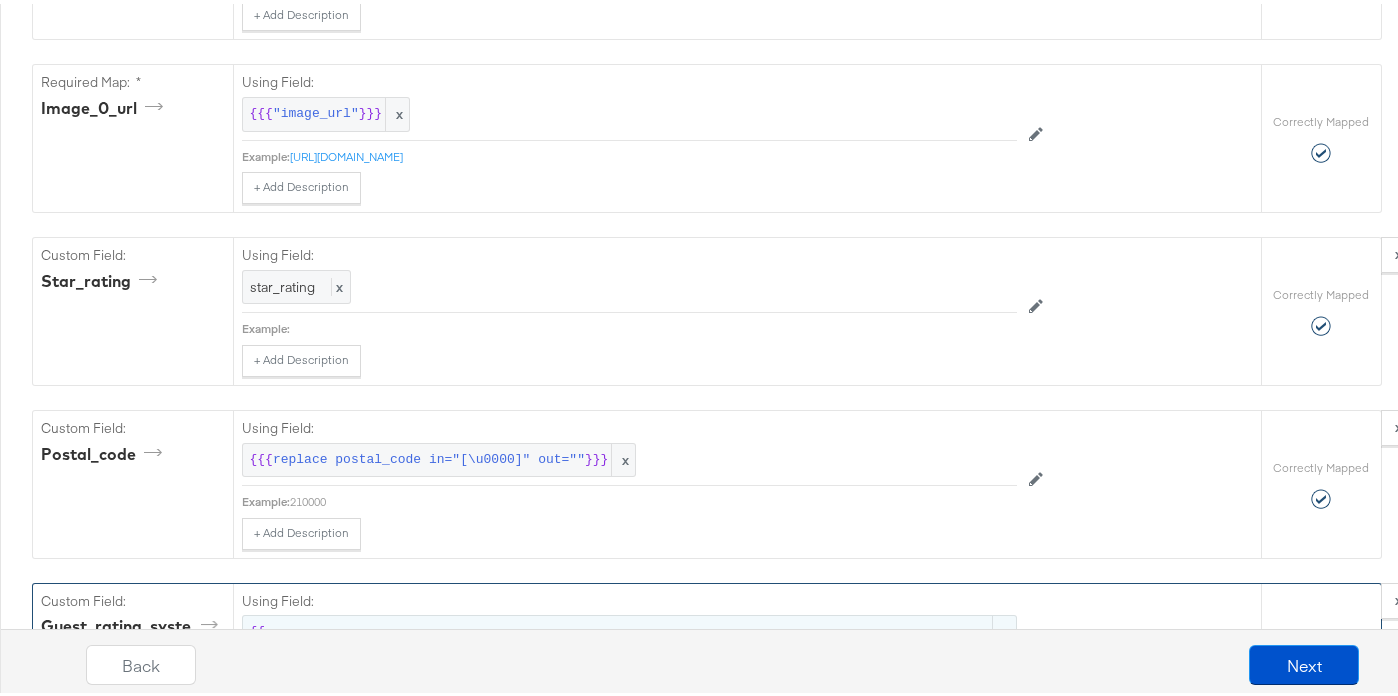 scroll, scrollTop: 6370, scrollLeft: 0, axis: vertical 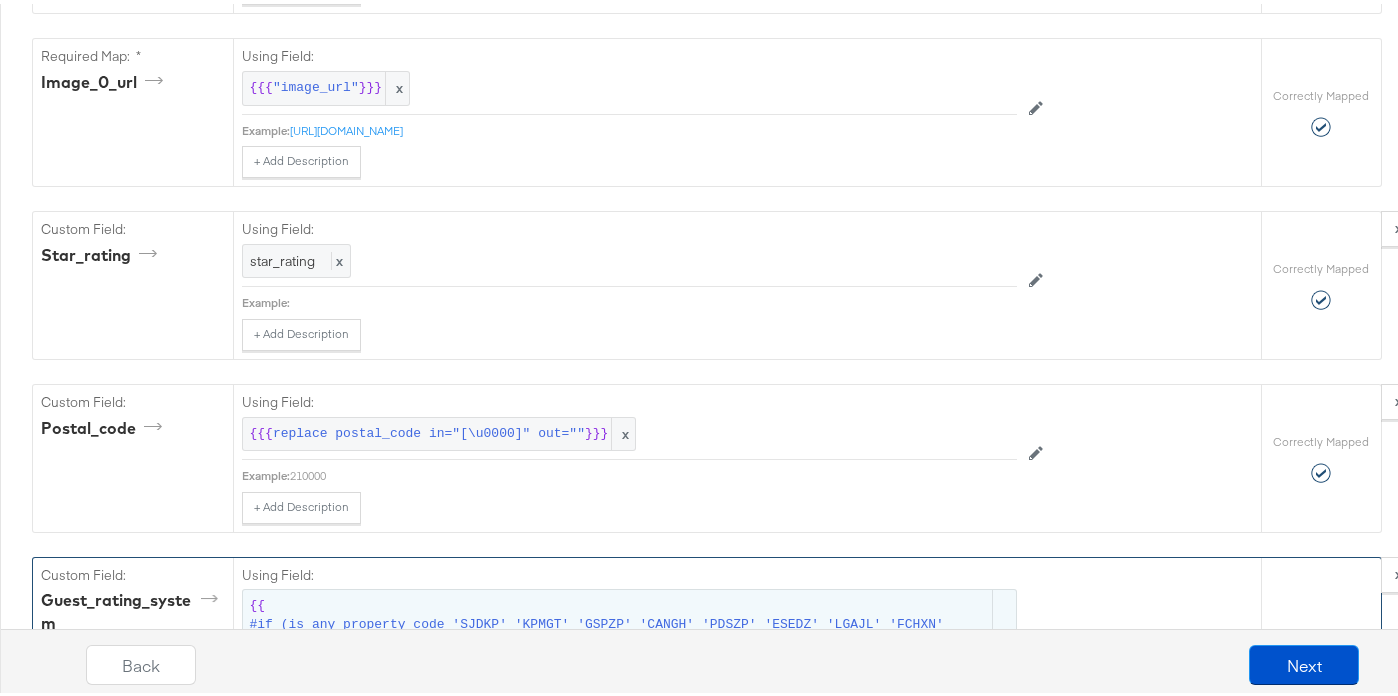 click on "#if (is_any property_code 'SJDKP' 'KPMGT' 'GSPZP' 'CANGH' 'PDSZP' 'ESEDZ' 'LGAJL' 'FCHXN' 'CPRZC' 'SJOZC' 'YQTXT' 'BZNZA' 'HYVPC' 'HSVQH' 'GEOZD' 'GCMGH' 'QROCT' 'CABPH' 'DTWXR' 'MIATH' 'MKLZJ' 'AUSKY' 'YXYZW' 'AUSKR' 'MEXKM' 'DREPE' 'SECPE' 'AUSKE' 'AUSKZ' 'AUSKD' 'IAHKB' 'NYCRT' 'PUJJD' 'YVRPH' 'SDFKK' 'YYZXA' 'YYZZA' 'ANCJD' 'SEAUA' 'SMBSL' 'DRELR' 'DRRHM' 'HVPDC' 'SECLR' 'SUCUN' 'LGASE' 'LGASH' 'YULZA' 'BTVDP' 'RAPZR' 'BILZB' 'TORDH' 'TORZT' 'NYCUD' 'SGUZZ' 'LGAPR' 'MCOZC' 'PTYRP' 'MOBST' 'PTYUV' 'TUSZP' 'SATJF' 'LASVP' 'LASVV' 'SLCGR' 'BNACP' 'DRECC' 'MCOXI' 'EGPZE')" at bounding box center (619, 677) 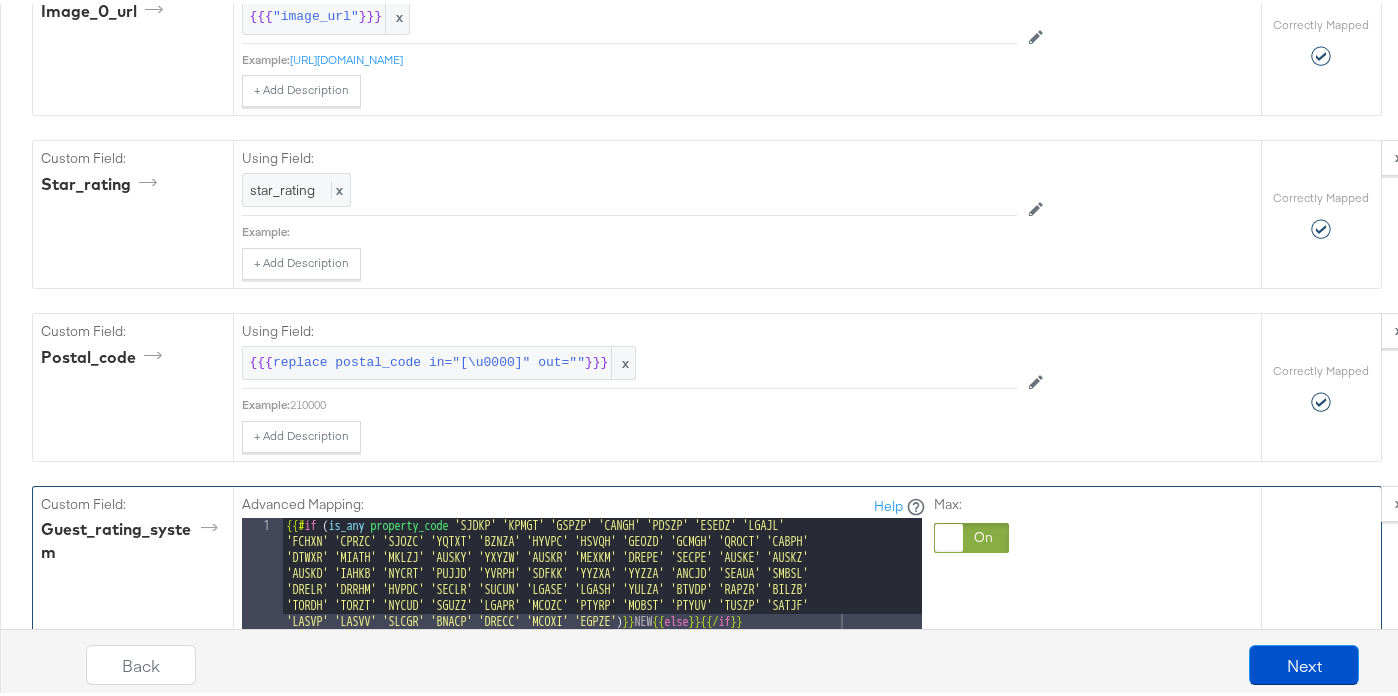 scroll, scrollTop: 6428, scrollLeft: 0, axis: vertical 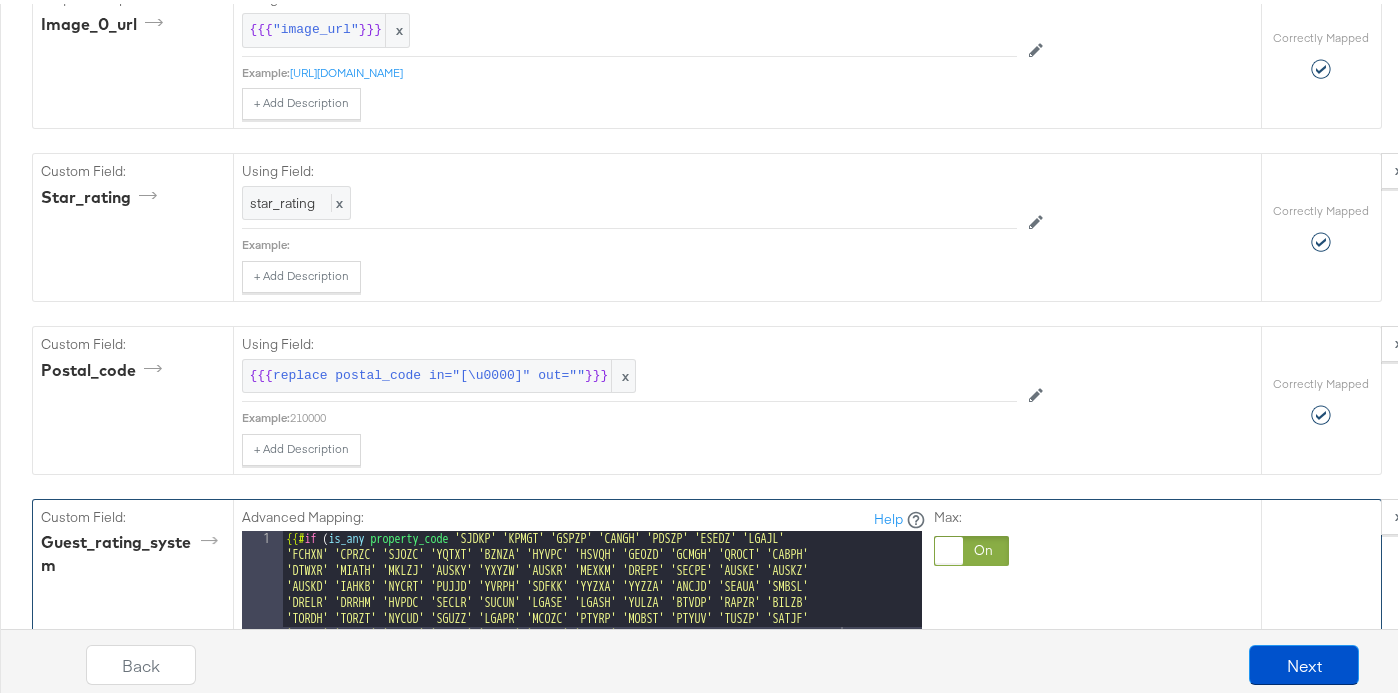 click on "{{# if   ( is_any   property_code   'SJDKP'   'KPMGT'   'GSPZP'   'CANGH'   'PDSZP'   'ESEDZ'   'LGAJL'   'FCHXN'   'CPRZC'   'SJOZC'   'YQTXT'   'BZNZA'   'HYVPC'   'HSVQH'   'GEOZD'   'GCMGH'   'QROCT'   'CABPH'   'DTWXR'   'MIATH'   'MKLZJ'   'AUSKY'   'YXYZW'   'AUSKR'   'MEXKM'   'DREPE'   'SECPE'   'AUSKE'   'AUSKZ'   'AUSKD'   'IAHKB'   'NYCRT'   'PUJJD'   'YVRPH'   'SDFKK'   'YYZXA'   'YYZZA'   'ANCJD'   'SEAUA'   'SMBSL'   'DRELR'   'DRRHM'   'HVPDC'   'SECLR'   'SUCUN'   'LGASE'   'LGASH'   'YULZA'   'BTVDP'   'RAPZR'   'BILZB'   'TORDH'   'TORZT'   'NYCUD'   'SGUZZ'   'LGAPR'   'MCOZC'   'PTYRP'   'MOBST'   'PTYUV'   'TUSZP'   'SATJF'   'LASVP'   'LASVV'   'SLCGR'   'BNACP'   'DRECC'   'MCOXI'   'EGPZE' ) }} NEW {{ else }}{{/ if }}" at bounding box center (602, 889) 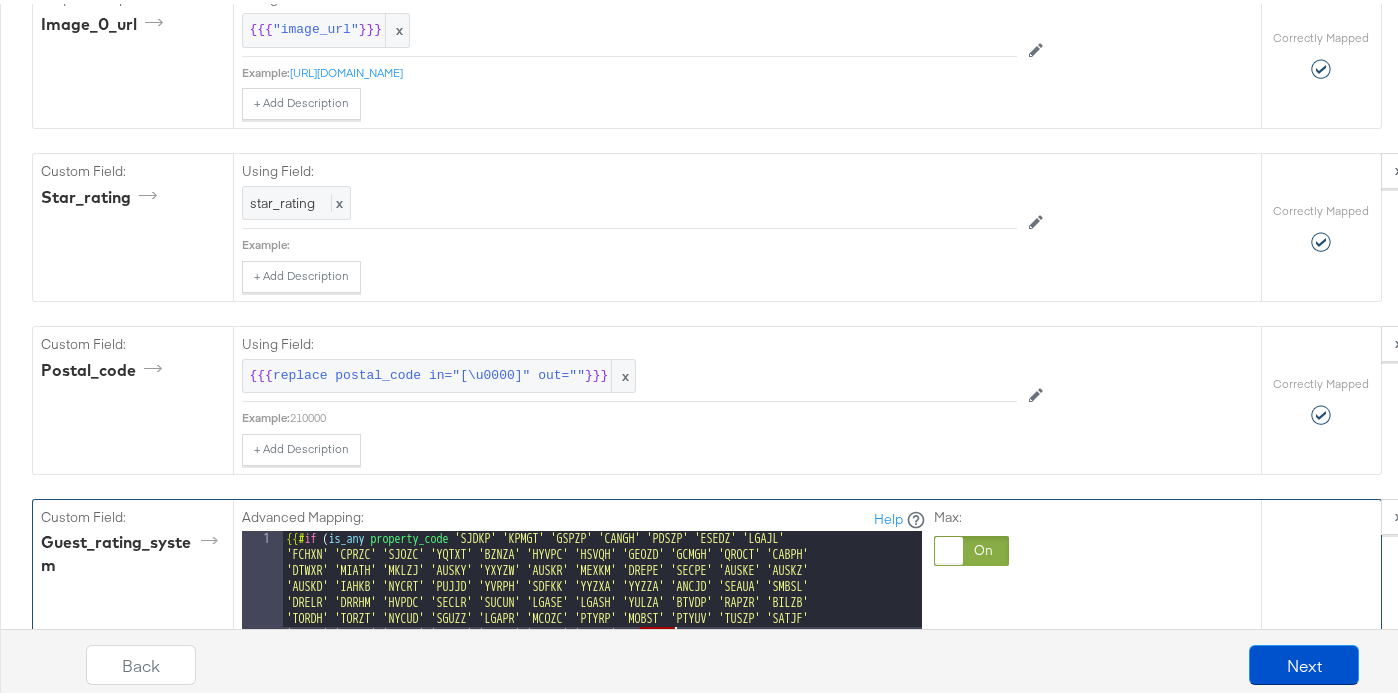 click on "{{# if   ( is_any   property_code   'SJDKP'   'KPMGT'   'GSPZP'   'CANGH'   'PDSZP'   'ESEDZ'   'LGAJL'   'FCHXN'   'CPRZC'   'SJOZC'   'YQTXT'   'BZNZA'   'HYVPC'   'HSVQH'   'GEOZD'   'GCMGH'   'QROCT'   'CABPH'   'DTWXR'   'MIATH'   'MKLZJ'   'AUSKY'   'YXYZW'   'AUSKR'   'MEXKM'   'DREPE'   'SECPE'   'AUSKE'   'AUSKZ'   'AUSKD'   'IAHKB'   'NYCRT'   'PUJJD'   'YVRPH'   'SDFKK'   'YYZXA'   'YYZZA'   'ANCJD'   'SEAUA'   'SMBSL'   'DRELR'   'DRRHM'   'HVPDC'   'SECLR'   'SUCUN'   'LGASE'   'LGASH'   'YULZA'   'BTVDP'   'RAPZR'   'BILZB'   'TORDH'   'TORZT'   'NYCUD'   'SGUZZ'   'LGAPR'   'MCOZC'   'PTYRP'   'MOBST'   'PTYUV'   'TUSZP'   'SATJF'   'LASVP'   'LASVV'   'SLCGR'   'BNACP'   'DRECC'   'MCOXI'   'EGPZE' ) }} NEW {{ else }}{{/ if }}" at bounding box center (602, 889) 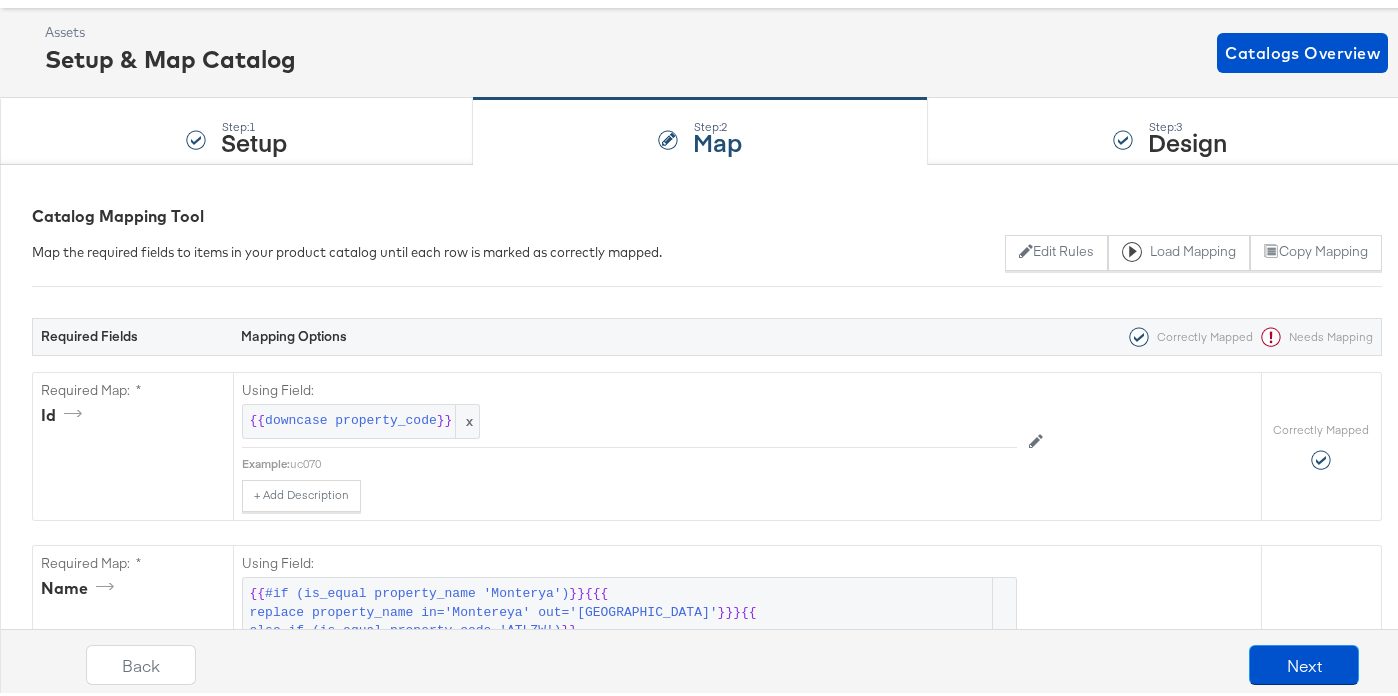 scroll, scrollTop: 0, scrollLeft: 0, axis: both 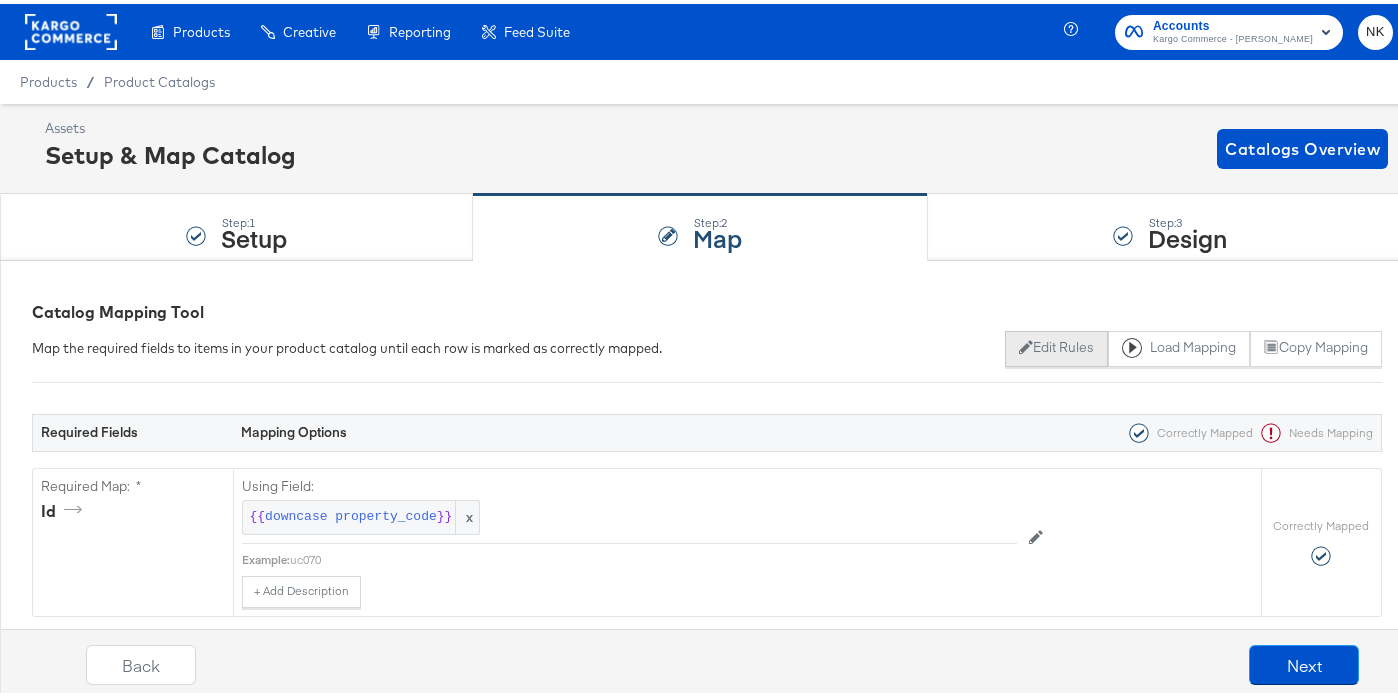 click on "Edit Rules" at bounding box center [1056, 345] 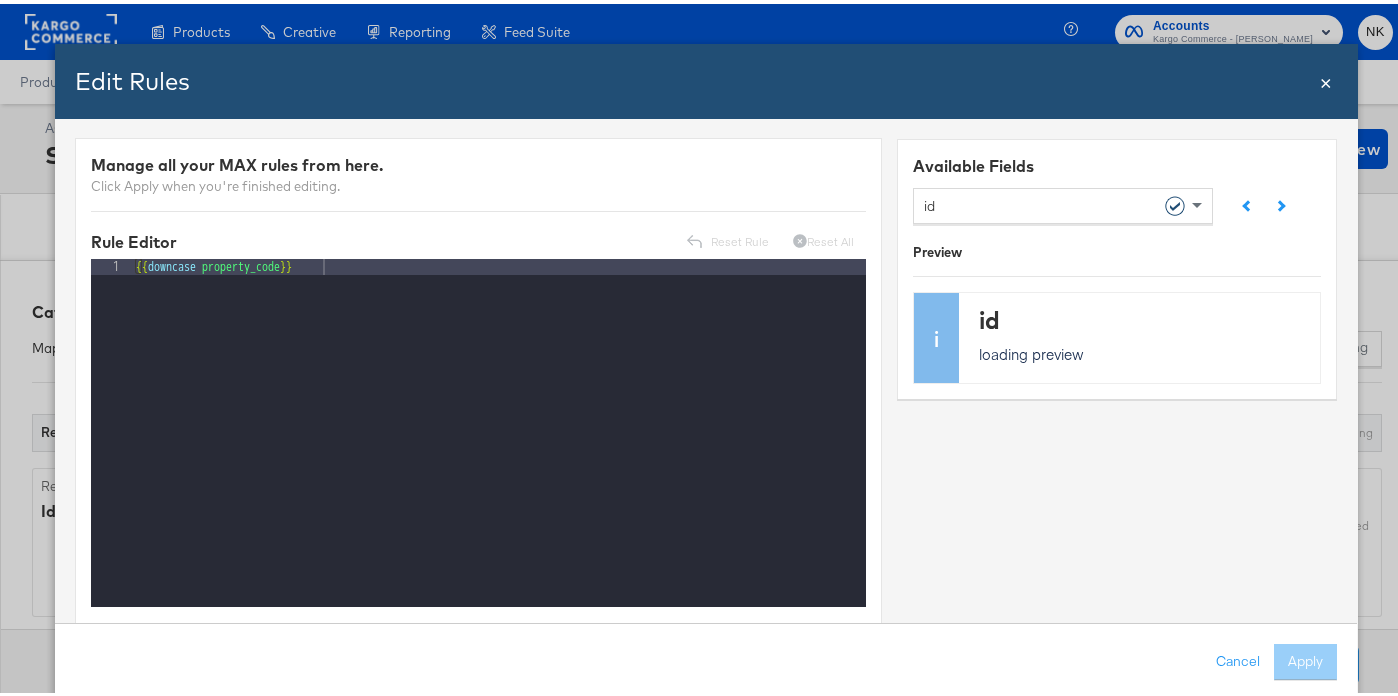 click on "id" at bounding box center (1056, 201) 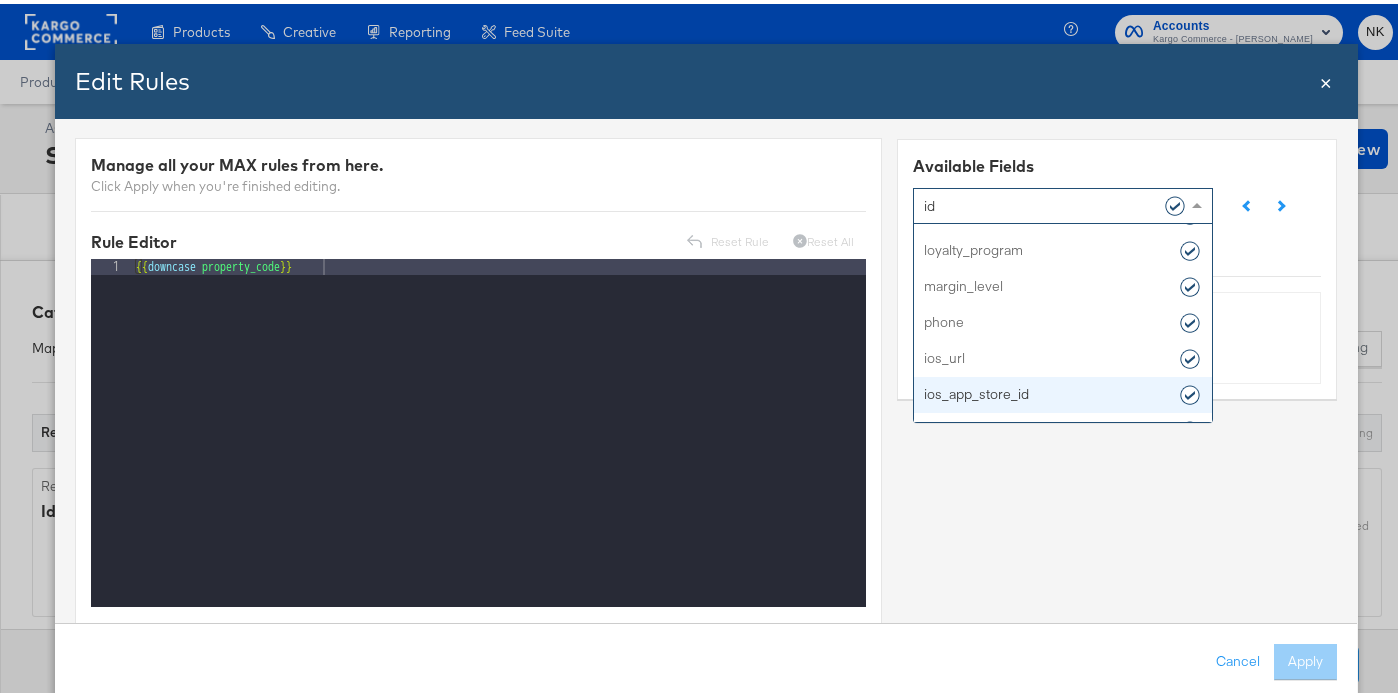 scroll, scrollTop: 1866, scrollLeft: 0, axis: vertical 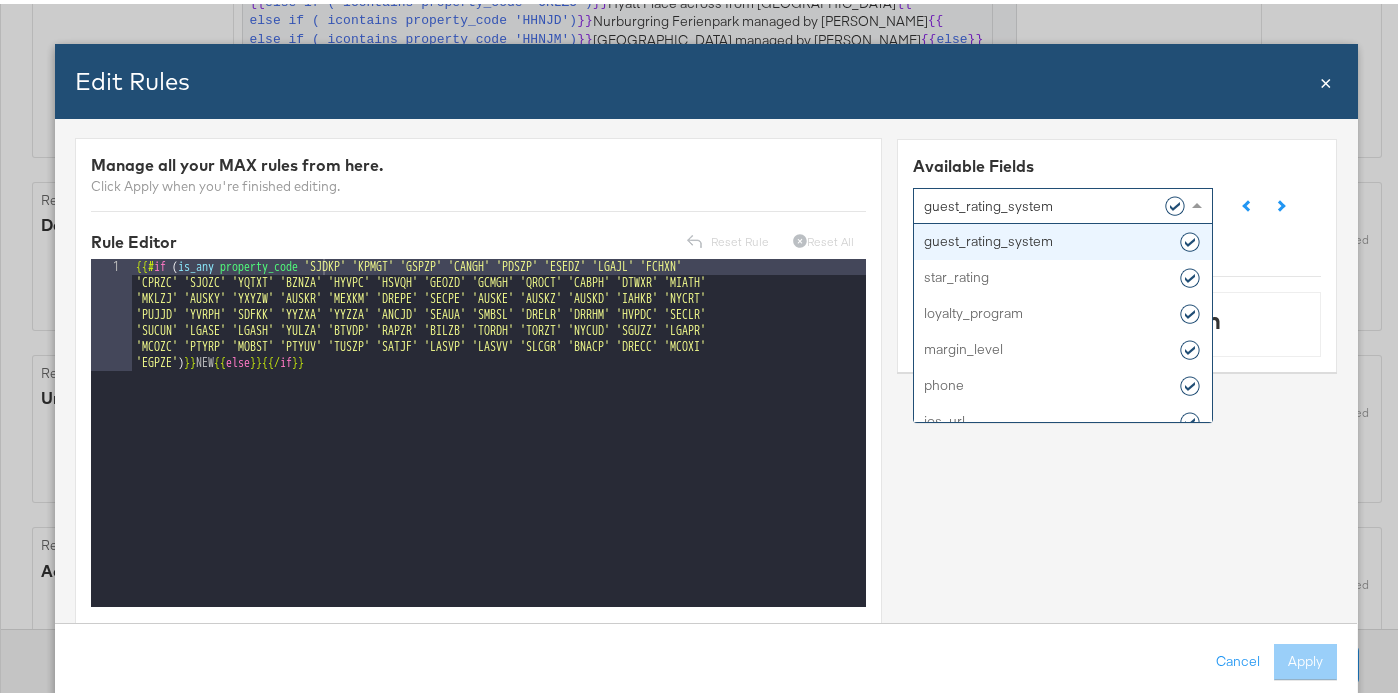 click on "guest_rating_system" at bounding box center [1056, 201] 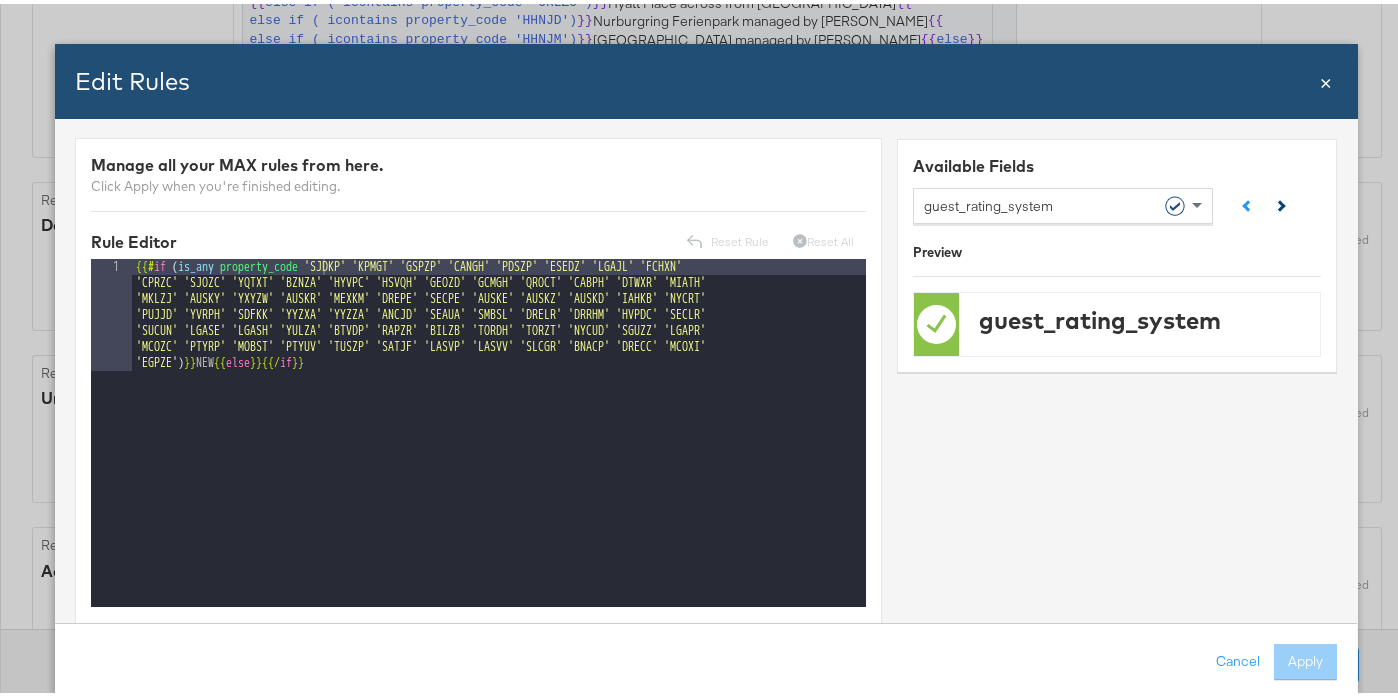 click at bounding box center [1277, 205] 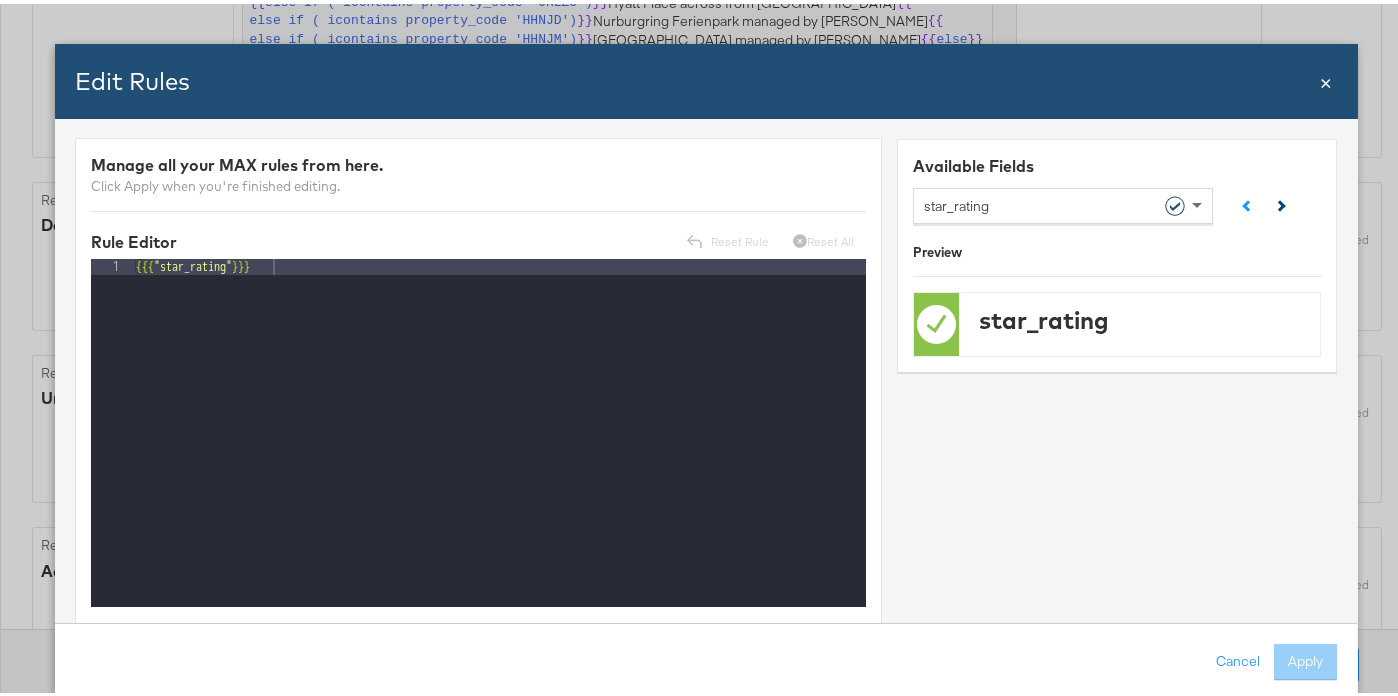 click at bounding box center [1280, 201] 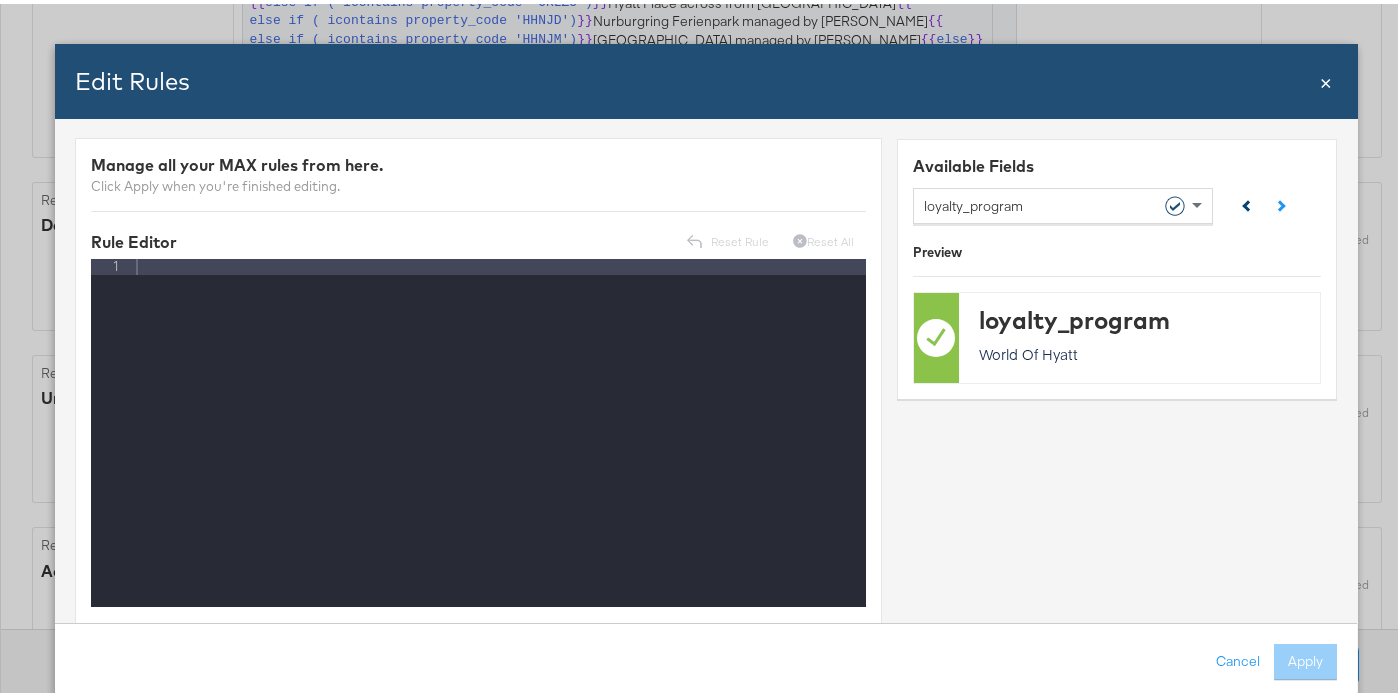 click at bounding box center [1248, 201] 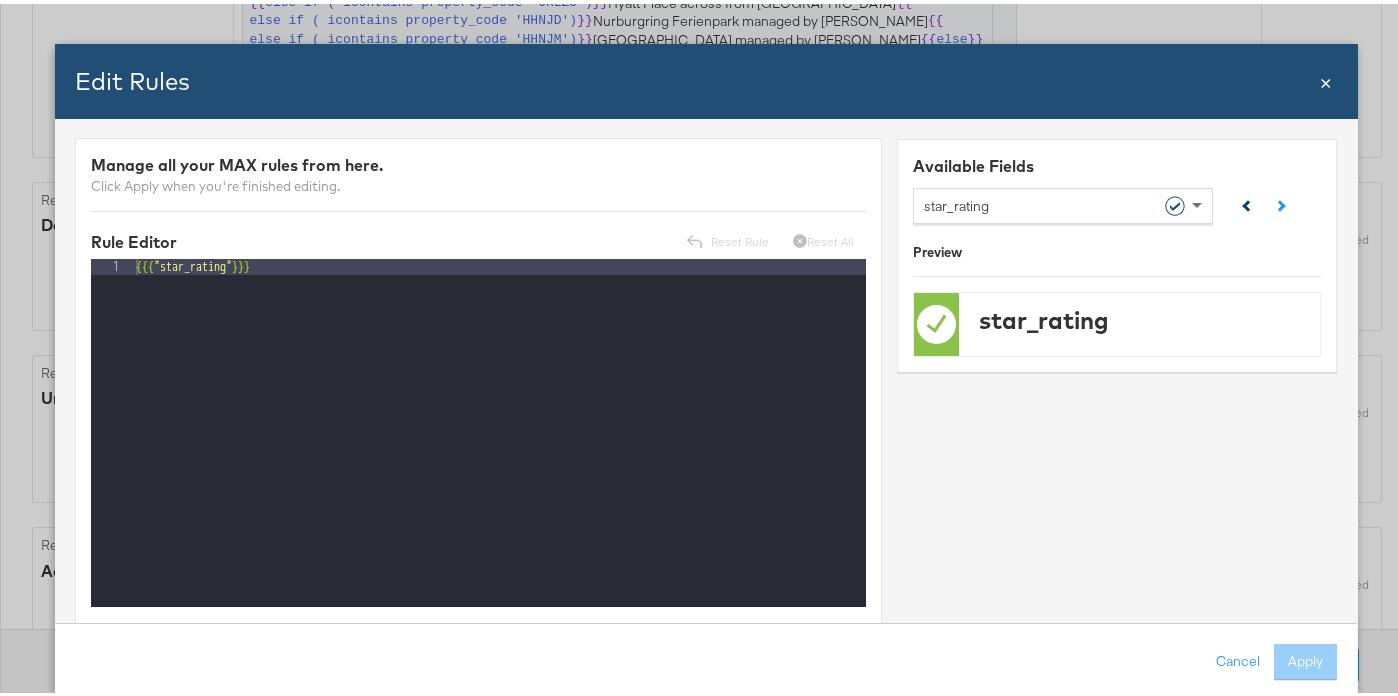 click at bounding box center [1248, 201] 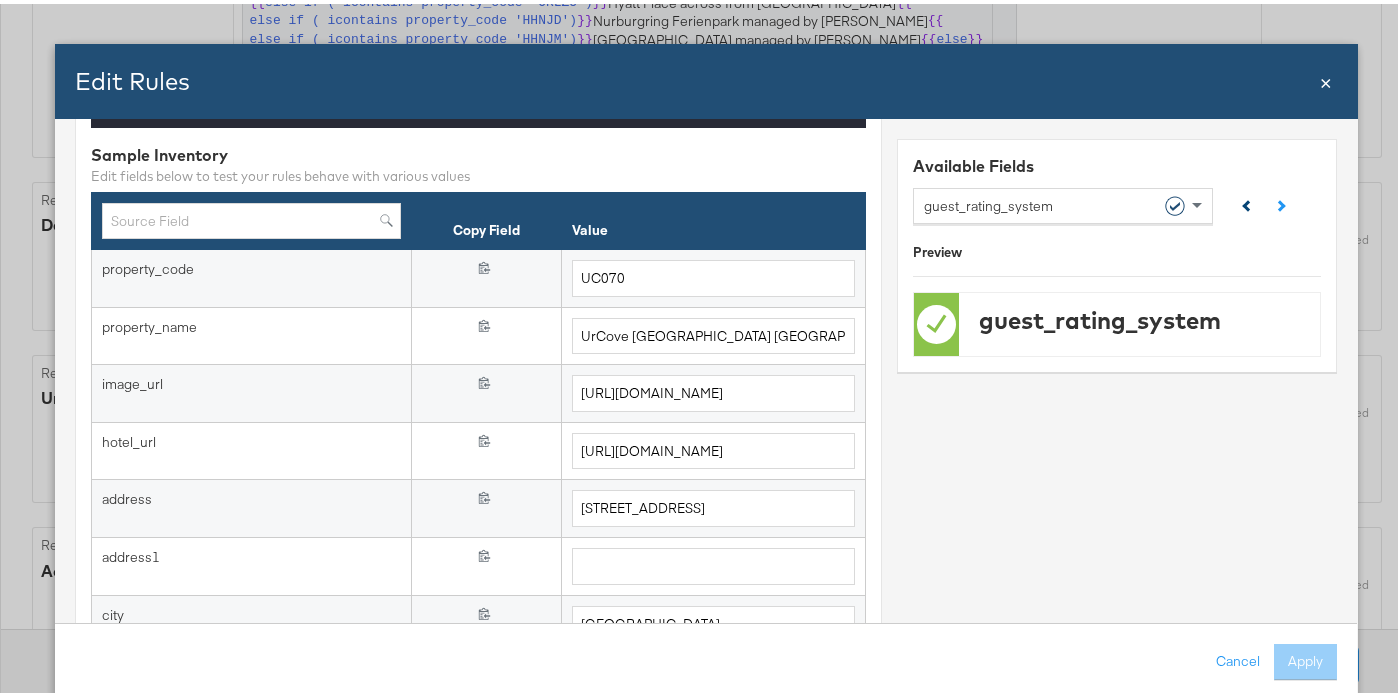 scroll, scrollTop: 404, scrollLeft: 0, axis: vertical 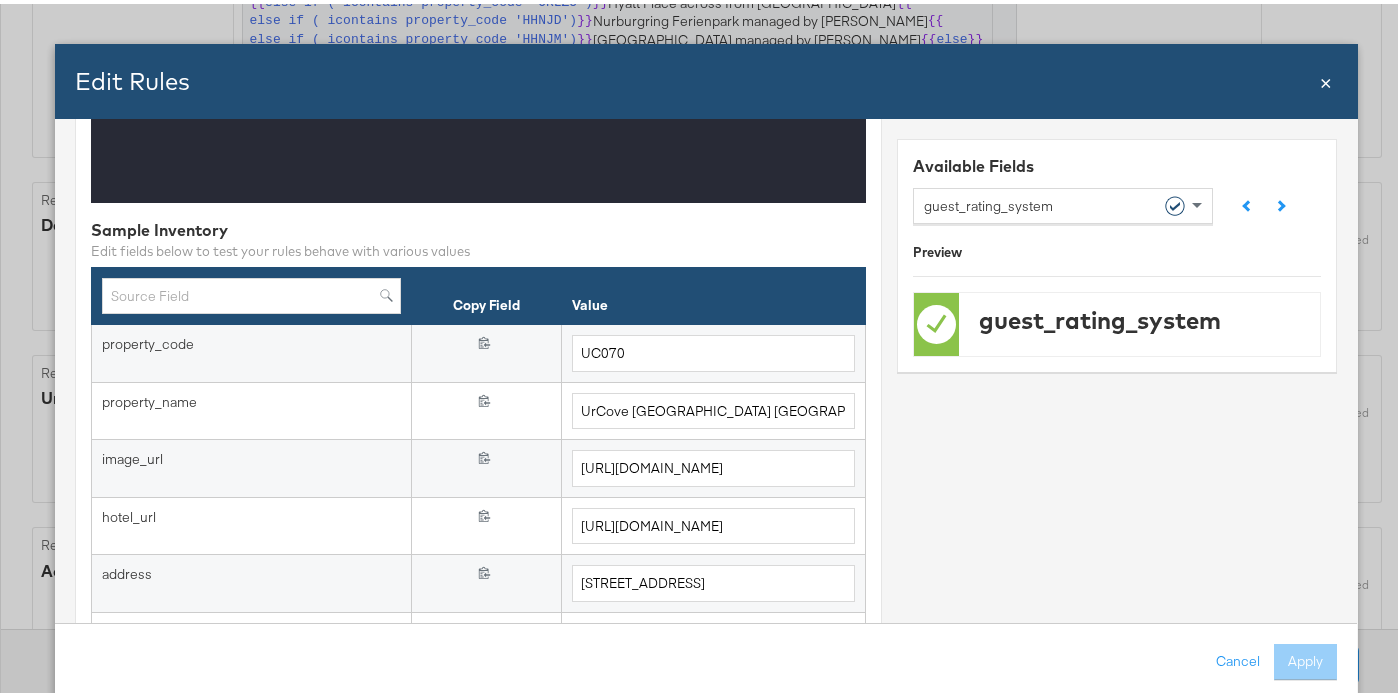 click on "Edit Rules Close ×" at bounding box center (706, 77) 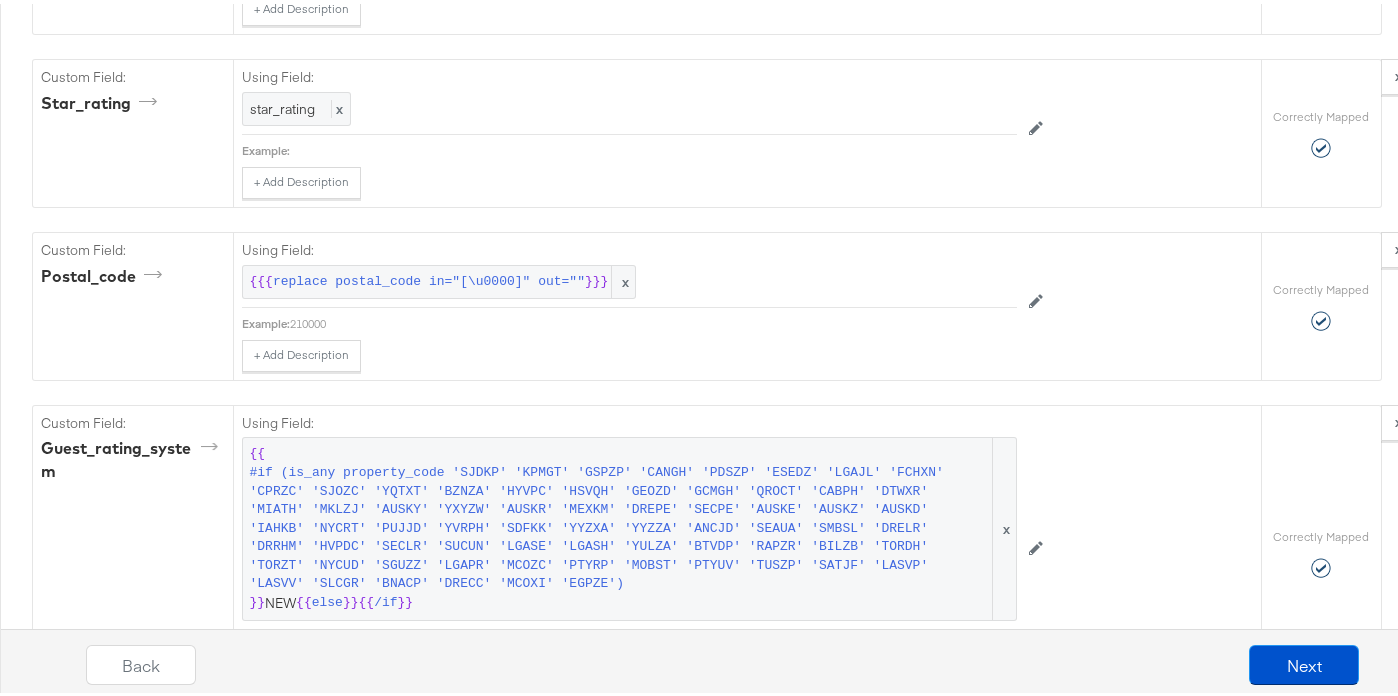 scroll, scrollTop: 6520, scrollLeft: 0, axis: vertical 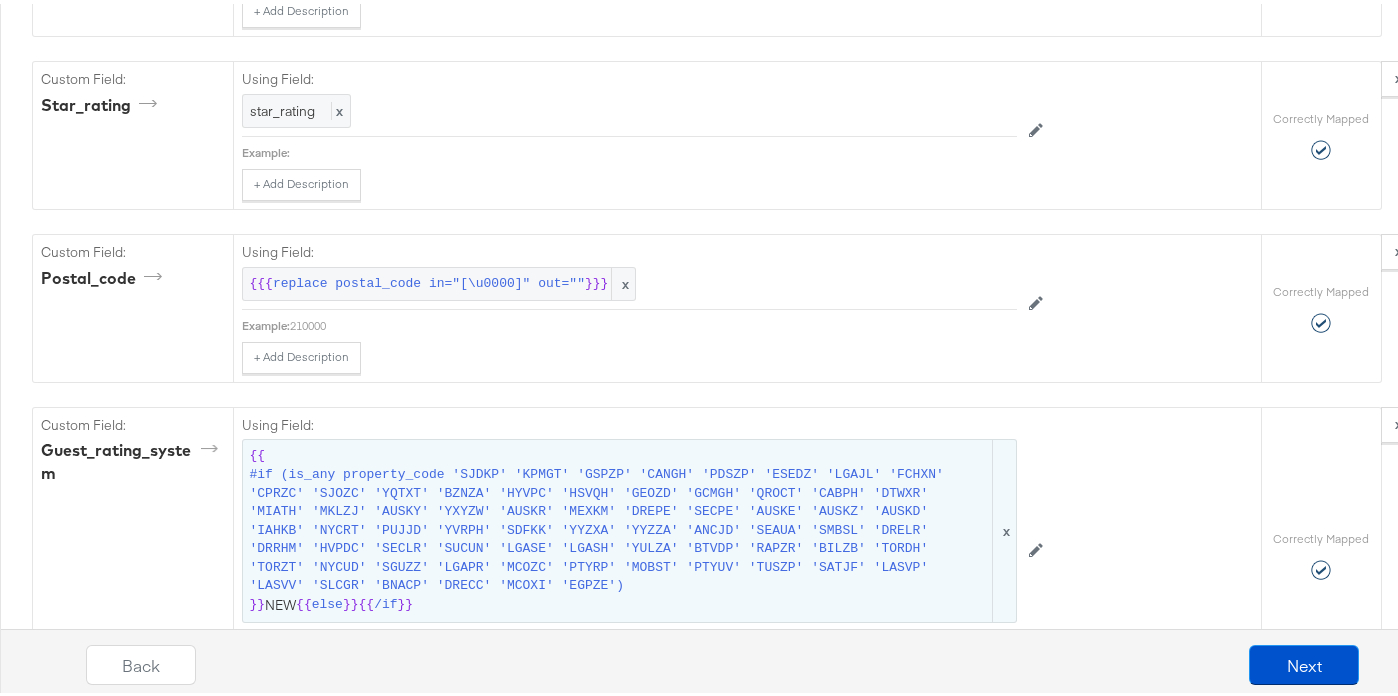 click on "#if (is_any property_code 'SJDKP' 'KPMGT' 'GSPZP' 'CANGH' 'PDSZP' 'ESEDZ' 'LGAJL' 'FCHXN' 'CPRZC' 'SJOZC' 'YQTXT' 'BZNZA' 'HYVPC' 'HSVQH' 'GEOZD' 'GCMGH' 'QROCT' 'CABPH' 'DTWXR' 'MIATH' 'MKLZJ' 'AUSKY' 'YXYZW' 'AUSKR' 'MEXKM' 'DREPE' 'SECPE' 'AUSKE' 'AUSKZ' 'AUSKD' 'IAHKB' 'NYCRT' 'PUJJD' 'YVRPH' 'SDFKK' 'YYZXA' 'YYZZA' 'ANCJD' 'SEAUA' 'SMBSL' 'DRELR' 'DRRHM' 'HVPDC' 'SECLR' 'SUCUN' 'LGASE' 'LGASH' 'YULZA' 'BTVDP' 'RAPZR' 'BILZB' 'TORDH' 'TORZT' 'NYCUD' 'SGUZZ' 'LGAPR' 'MCOZC' 'PTYRP' 'MOBST' 'PTYUV' 'TUSZP' 'SATJF' 'LASVP' 'LASVV' 'SLCGR' 'BNACP' 'DRECC' 'MCOXI' 'EGPZE')" at bounding box center (619, 527) 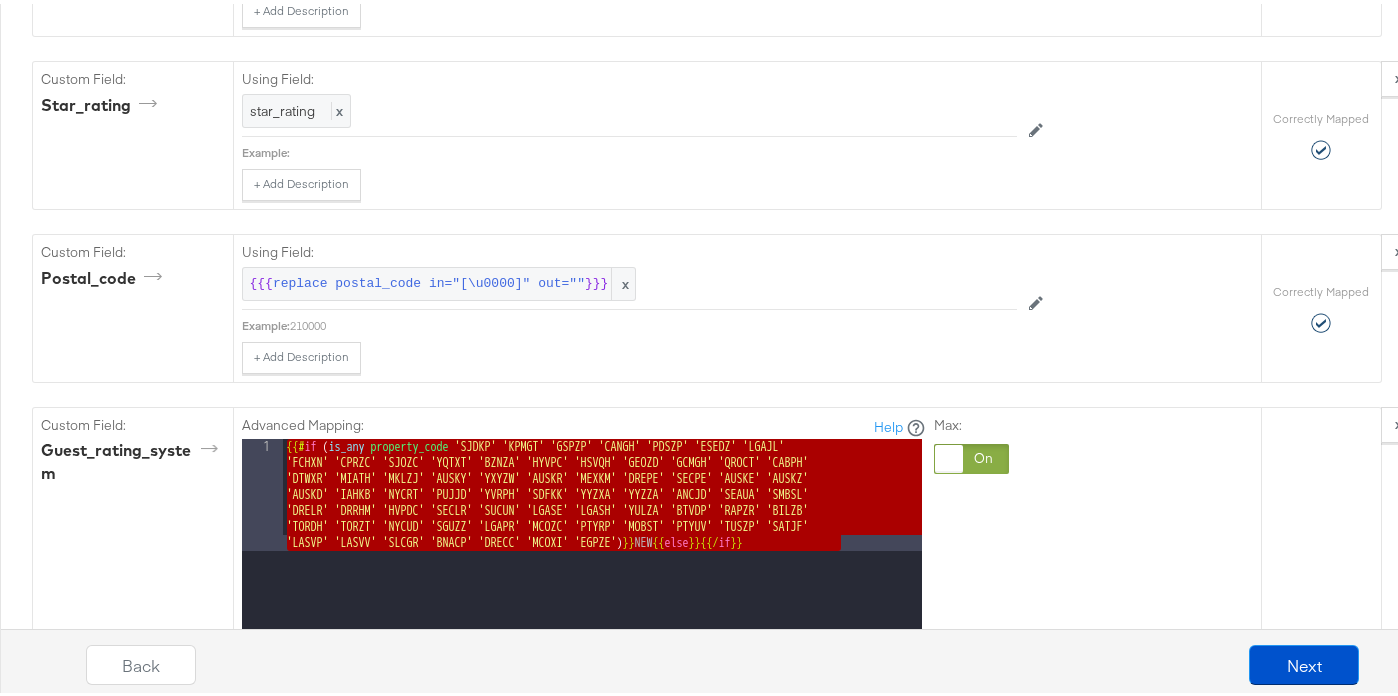 drag, startPoint x: 280, startPoint y: 145, endPoint x: 544, endPoint y: 511, distance: 451.2782 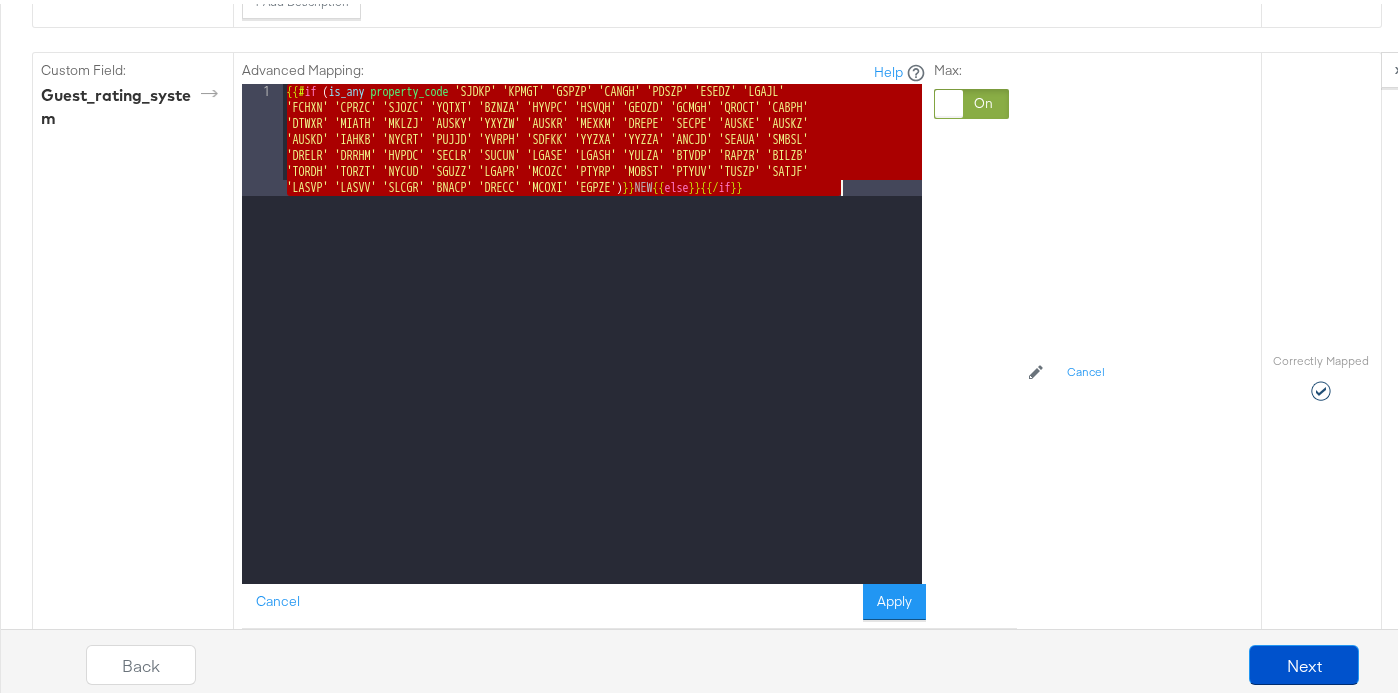 scroll, scrollTop: 6802, scrollLeft: 0, axis: vertical 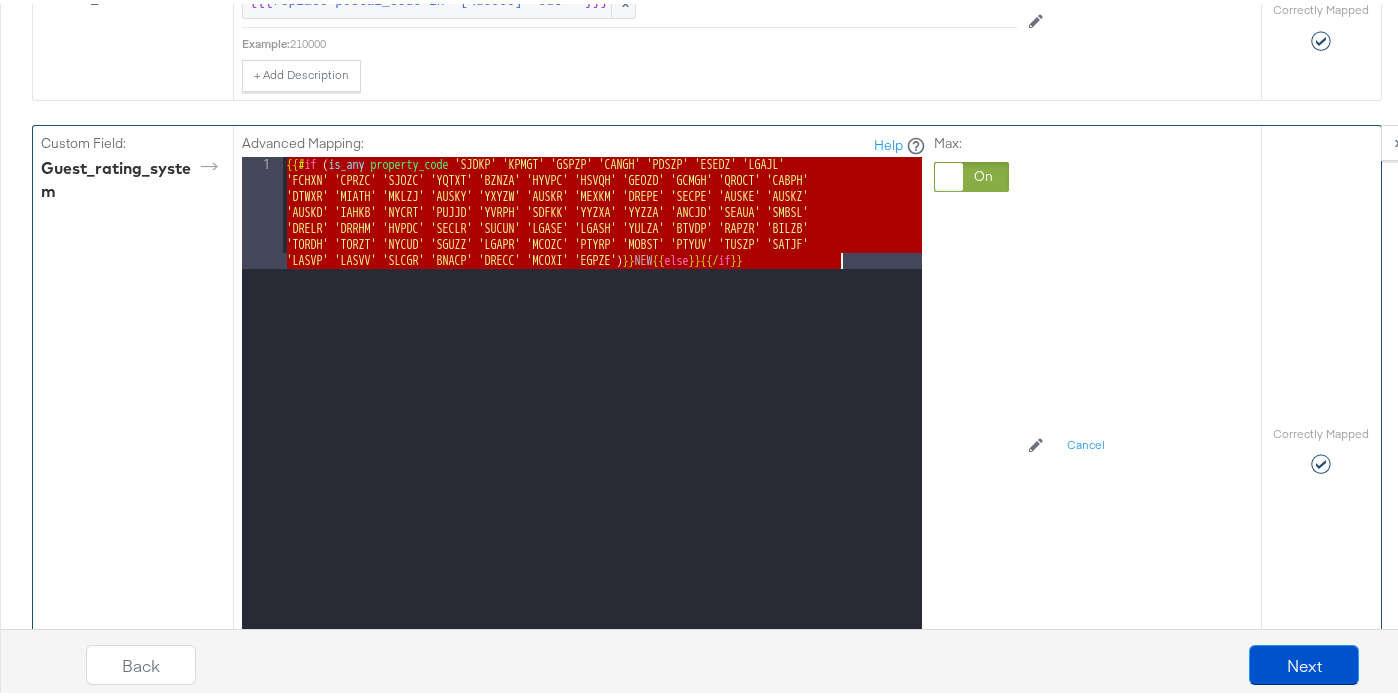 click on "Cancel" at bounding box center (278, 671) 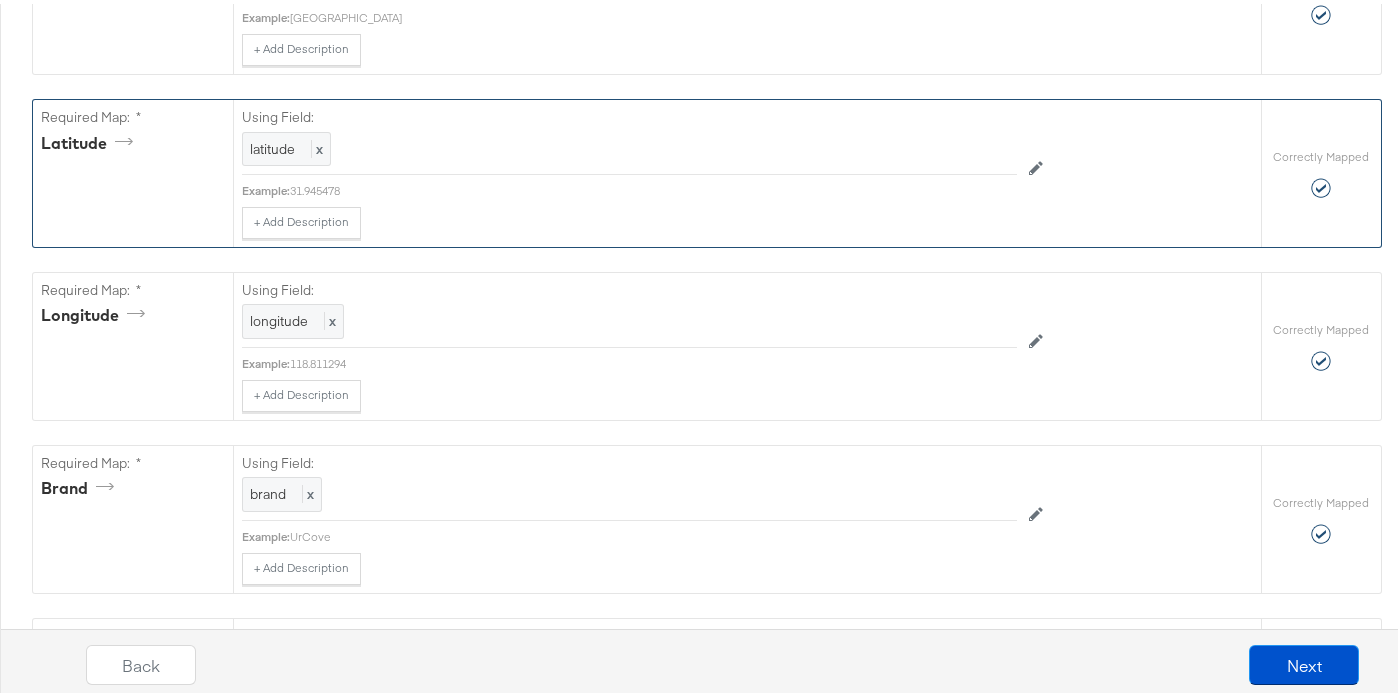 scroll, scrollTop: 5104, scrollLeft: 0, axis: vertical 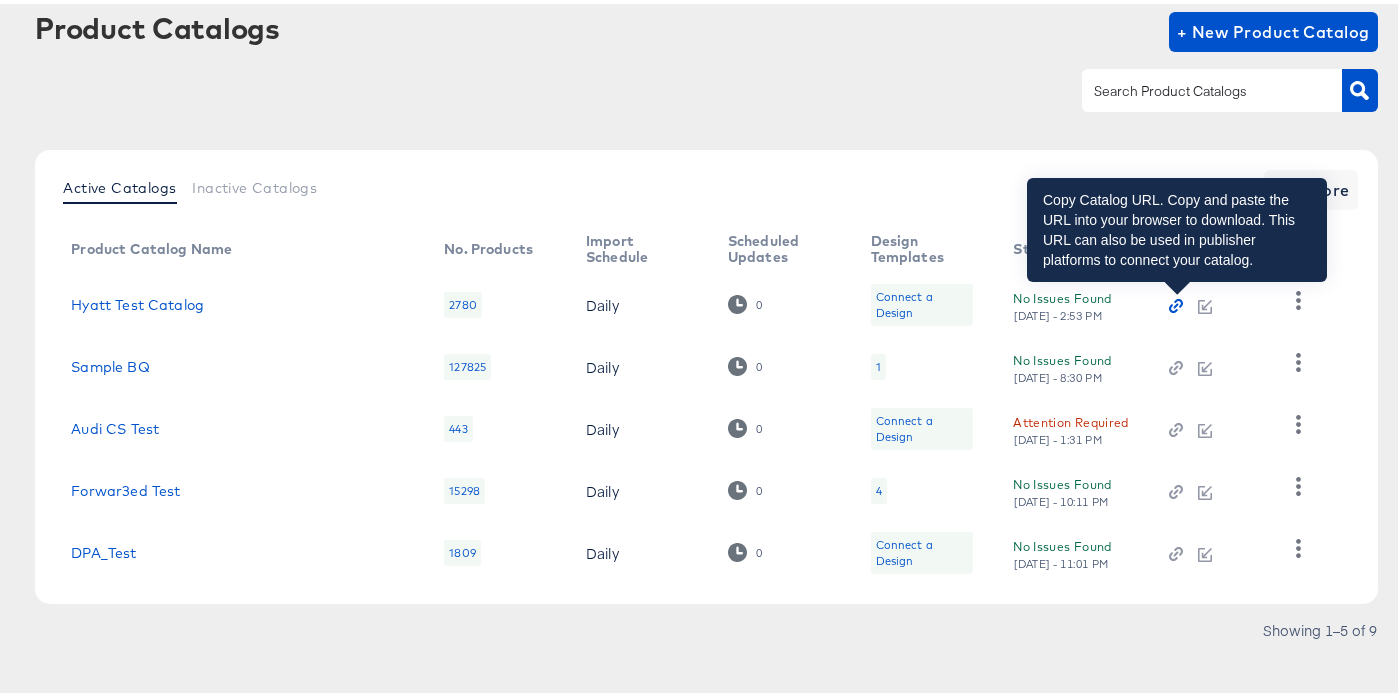 click 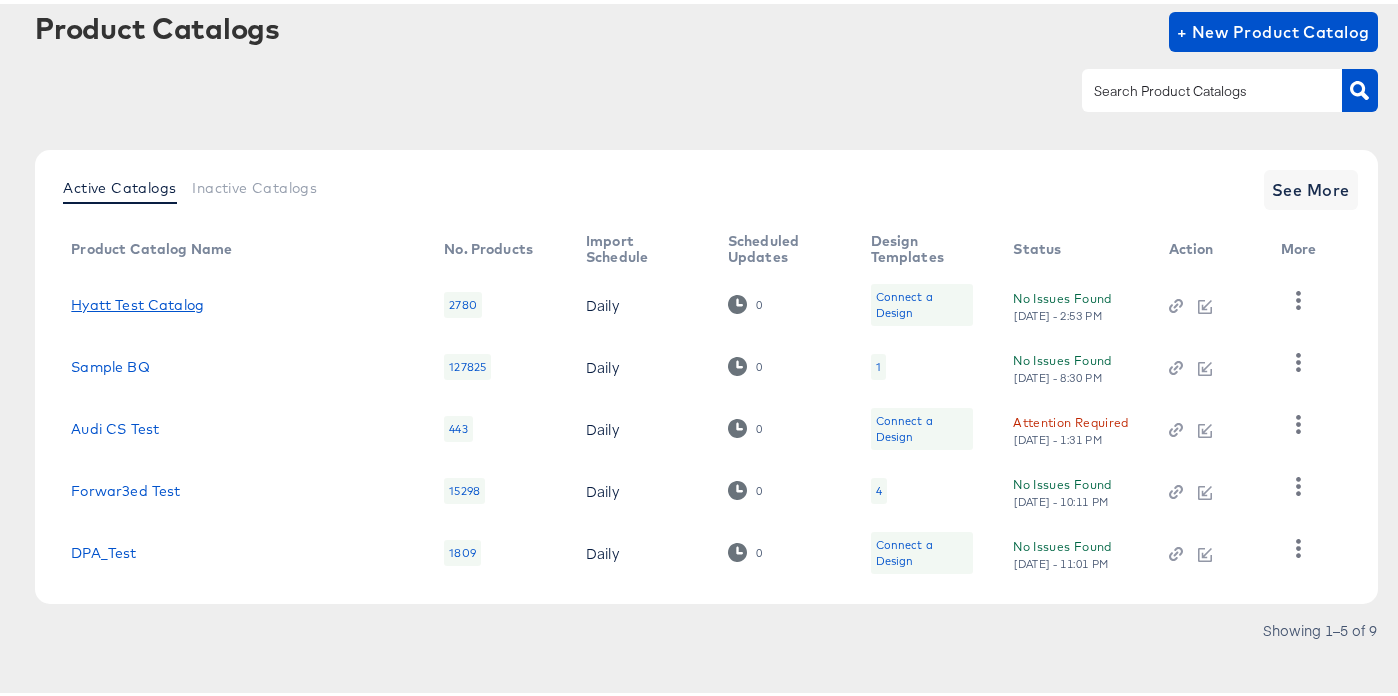 click on "Hyatt Test Catalog" at bounding box center (137, 301) 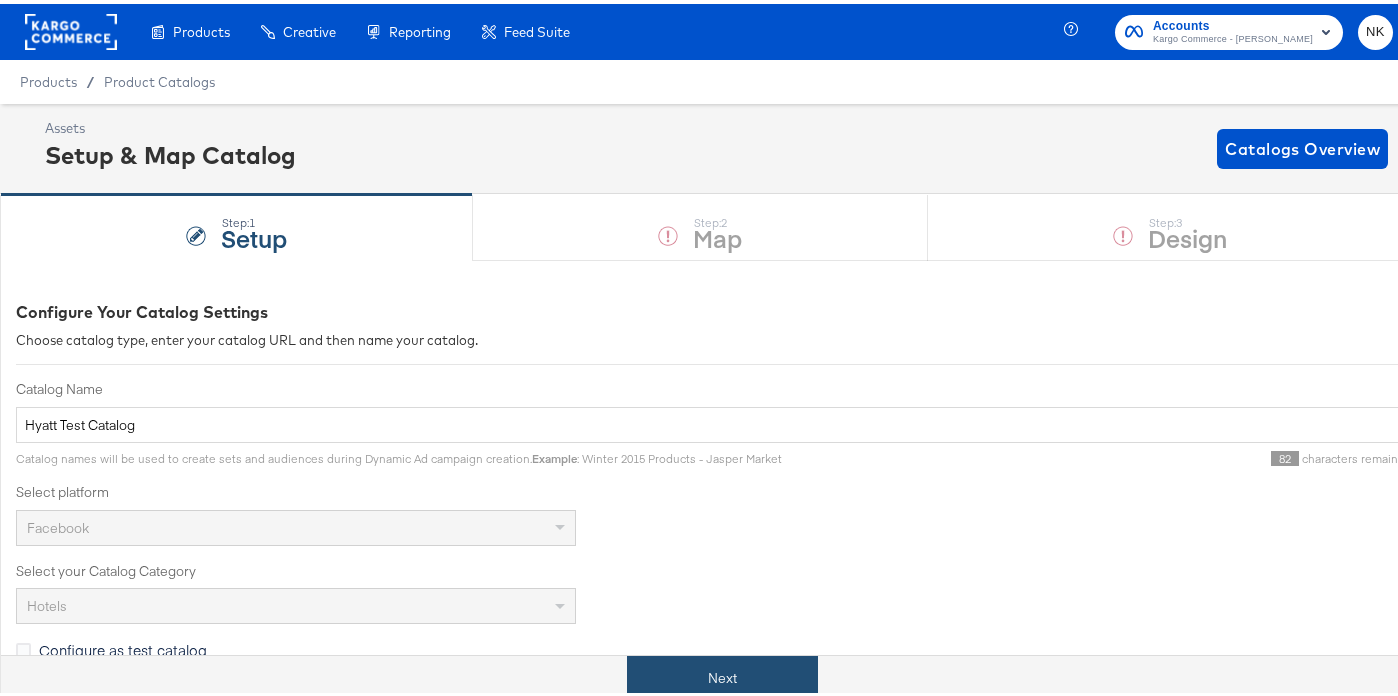 click on "Next" at bounding box center [722, 674] 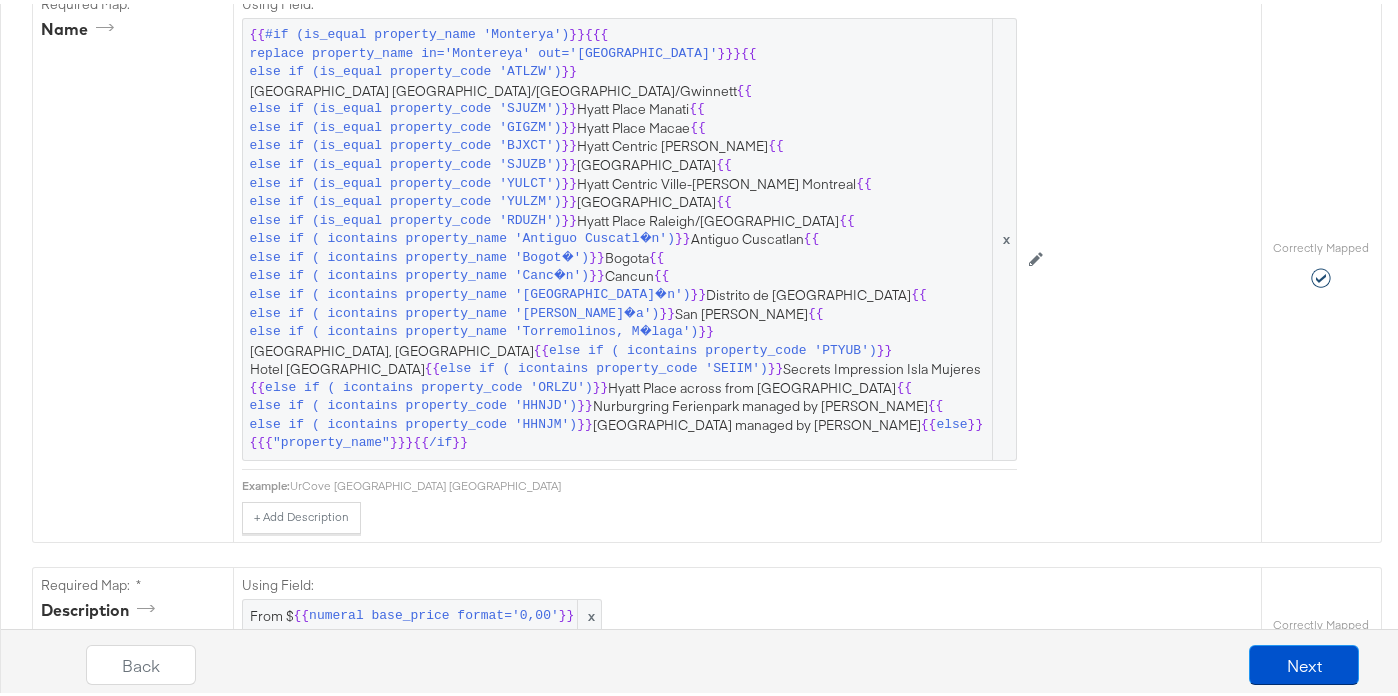 scroll, scrollTop: 0, scrollLeft: 0, axis: both 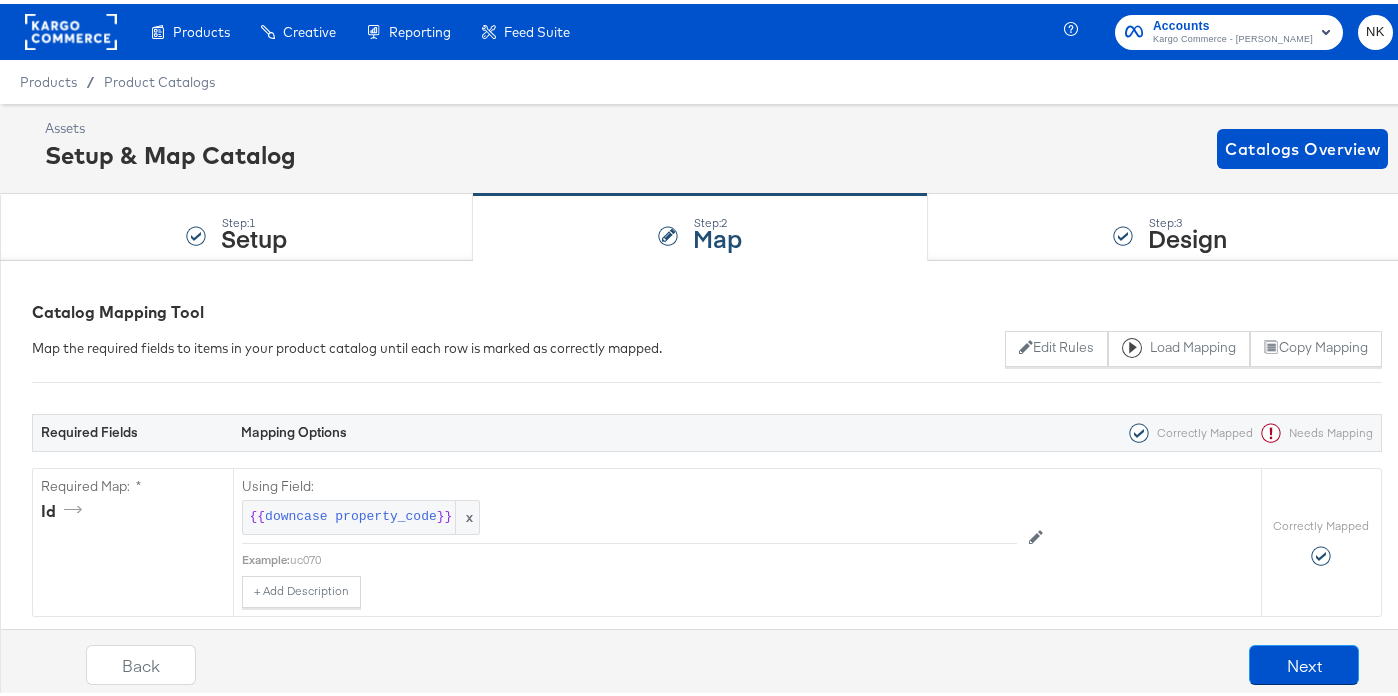 click 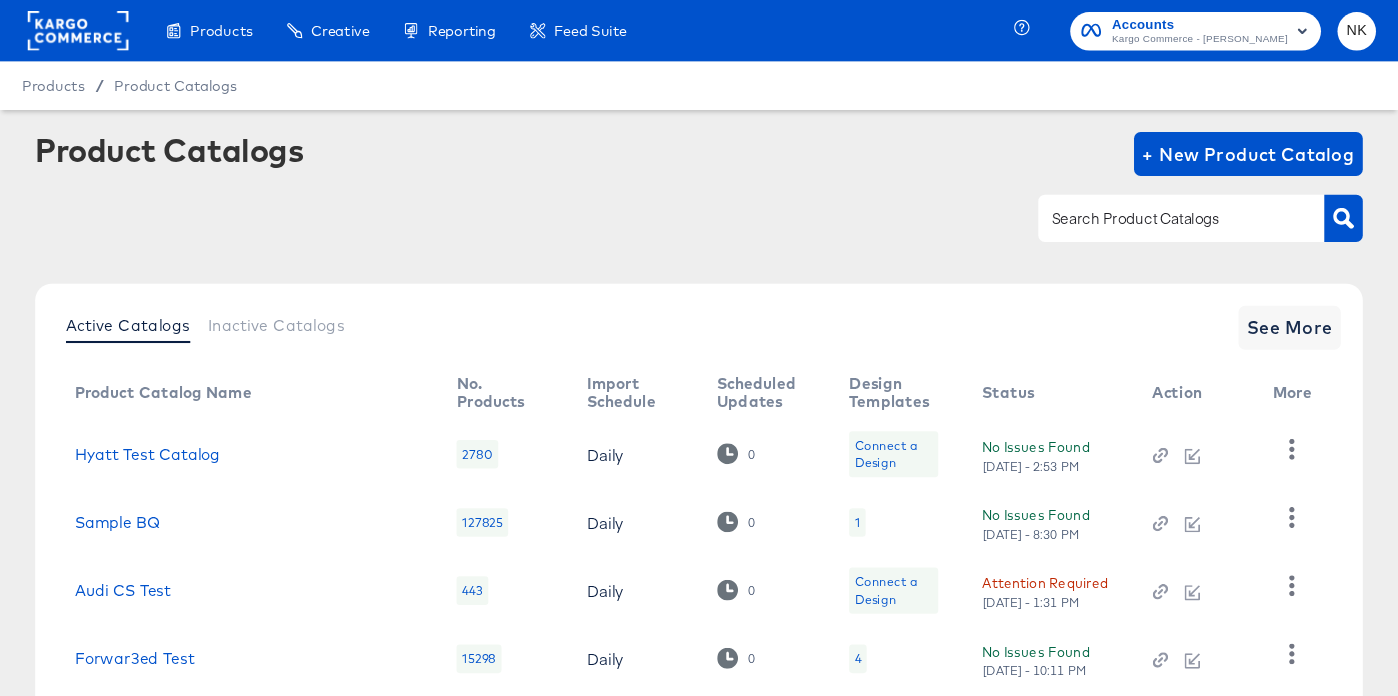 scroll, scrollTop: 0, scrollLeft: 0, axis: both 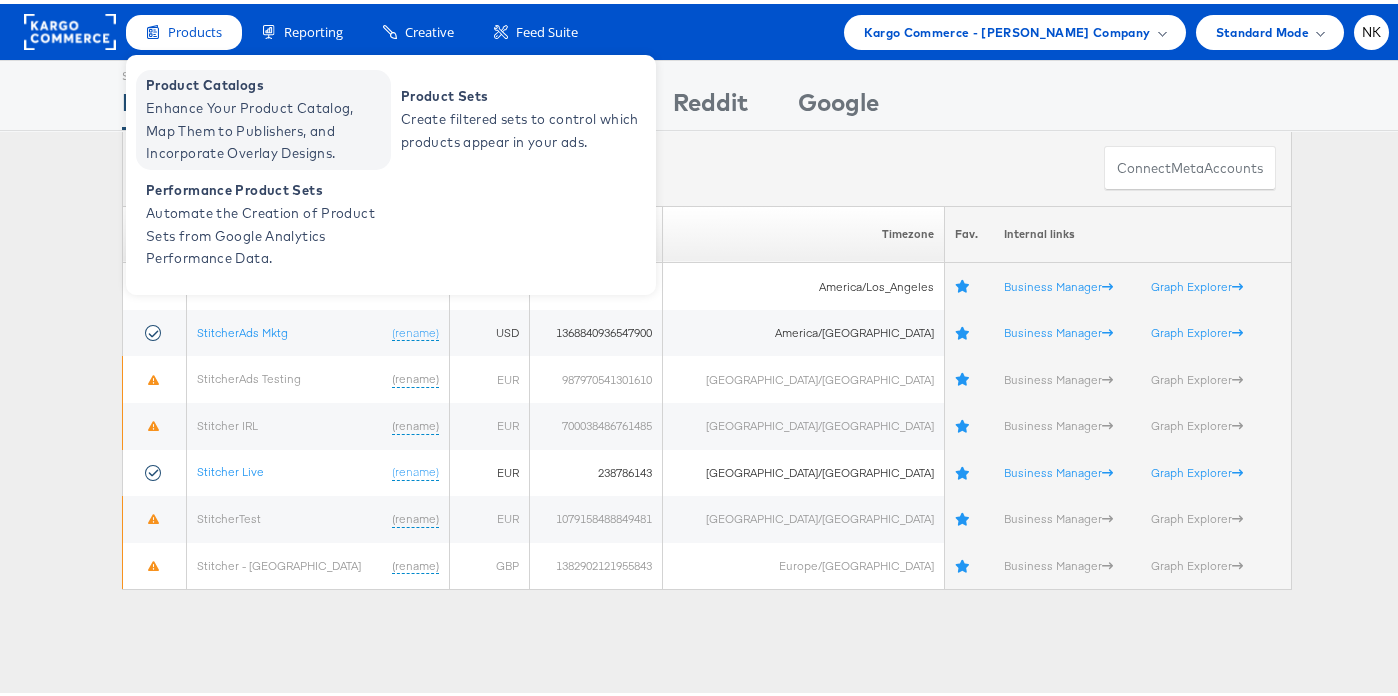 click on "Enhance Your Product Catalog, Map Them to Publishers, and Incorporate Overlay Designs." at bounding box center (266, 127) 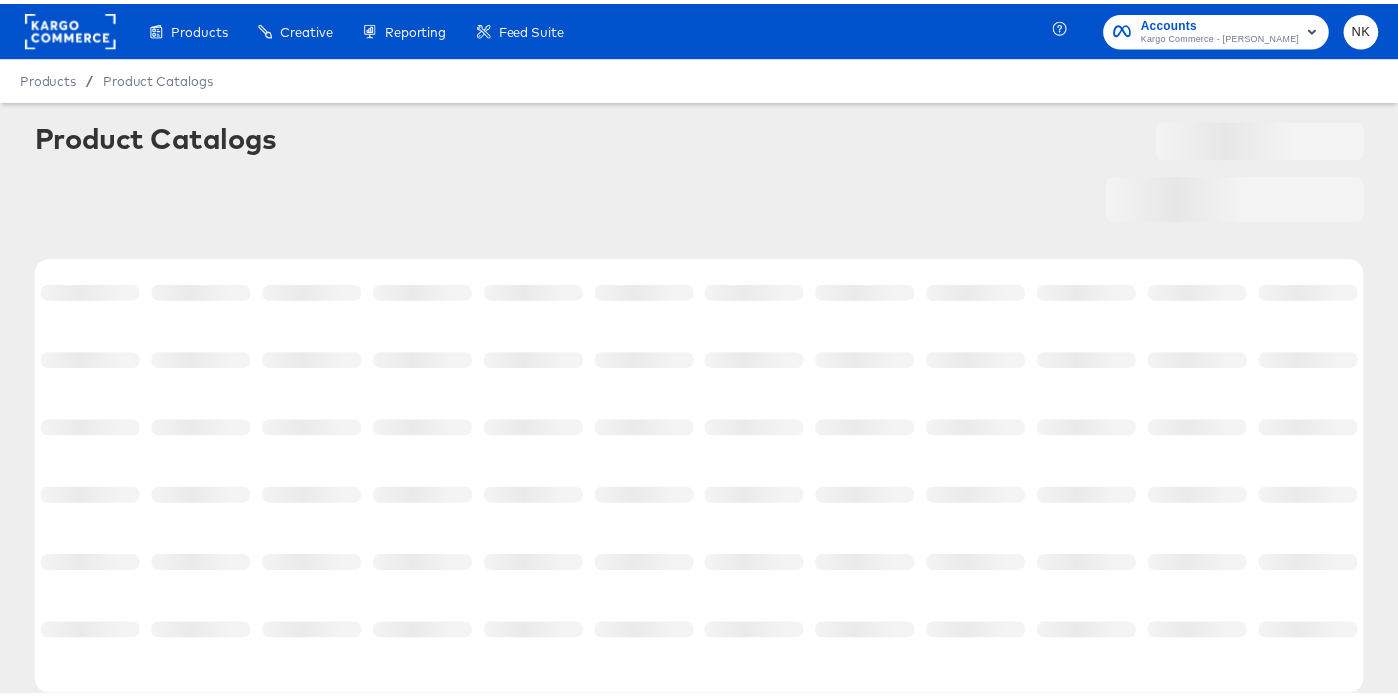 scroll, scrollTop: 0, scrollLeft: 0, axis: both 